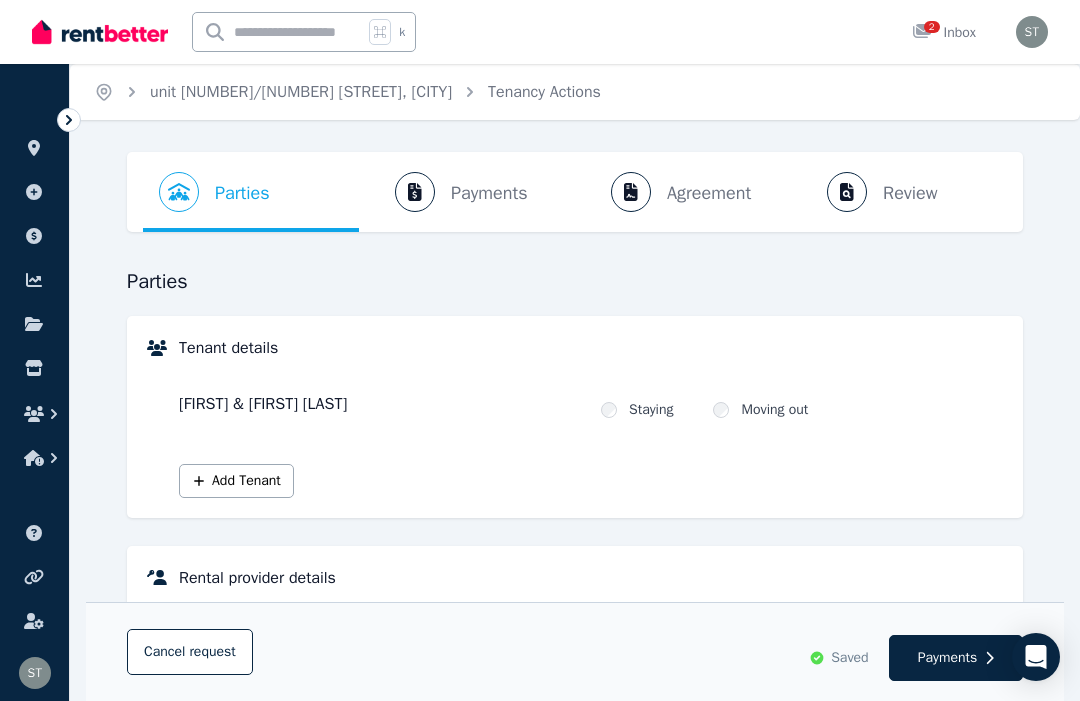 scroll, scrollTop: 372, scrollLeft: 0, axis: vertical 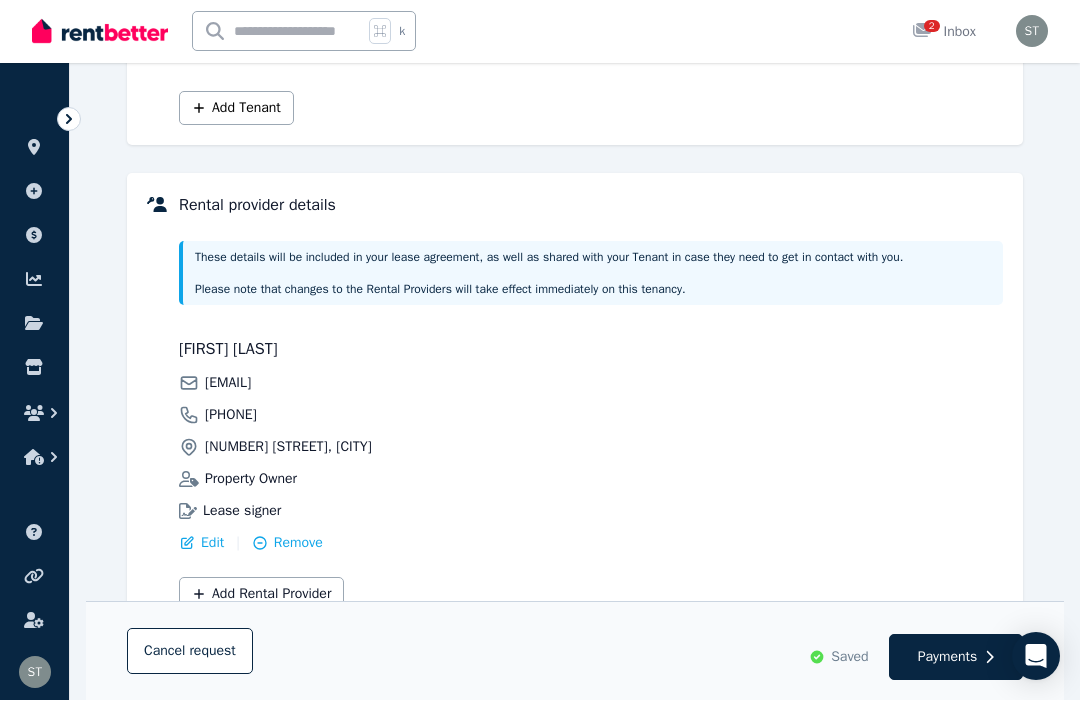 click 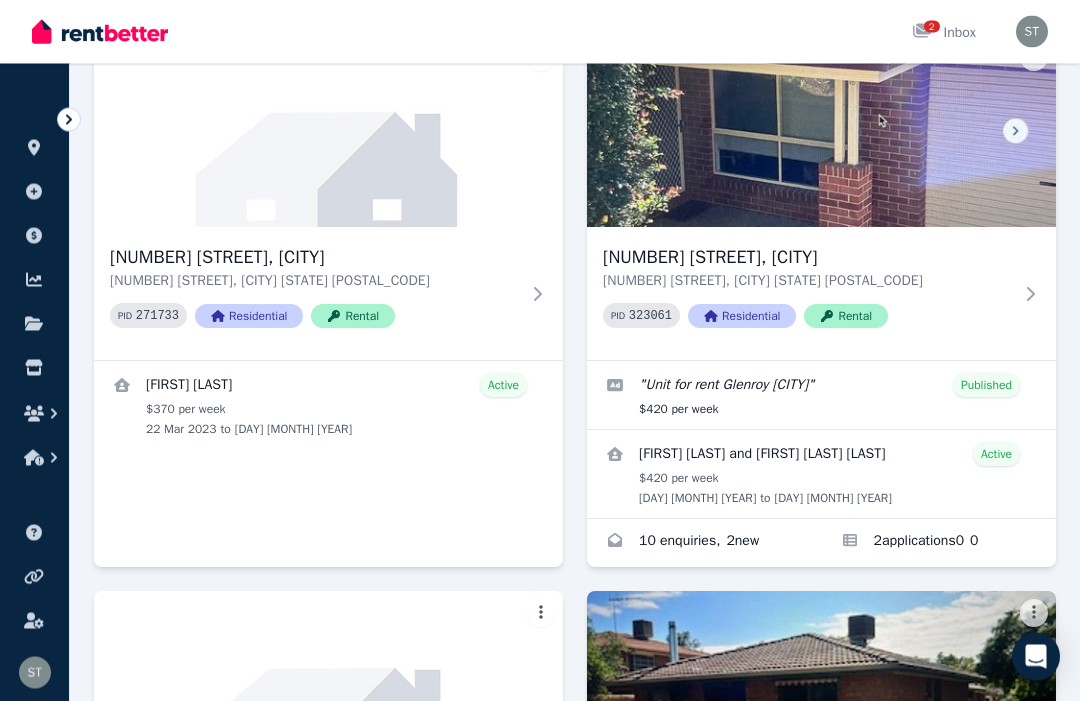 scroll, scrollTop: 1195, scrollLeft: 0, axis: vertical 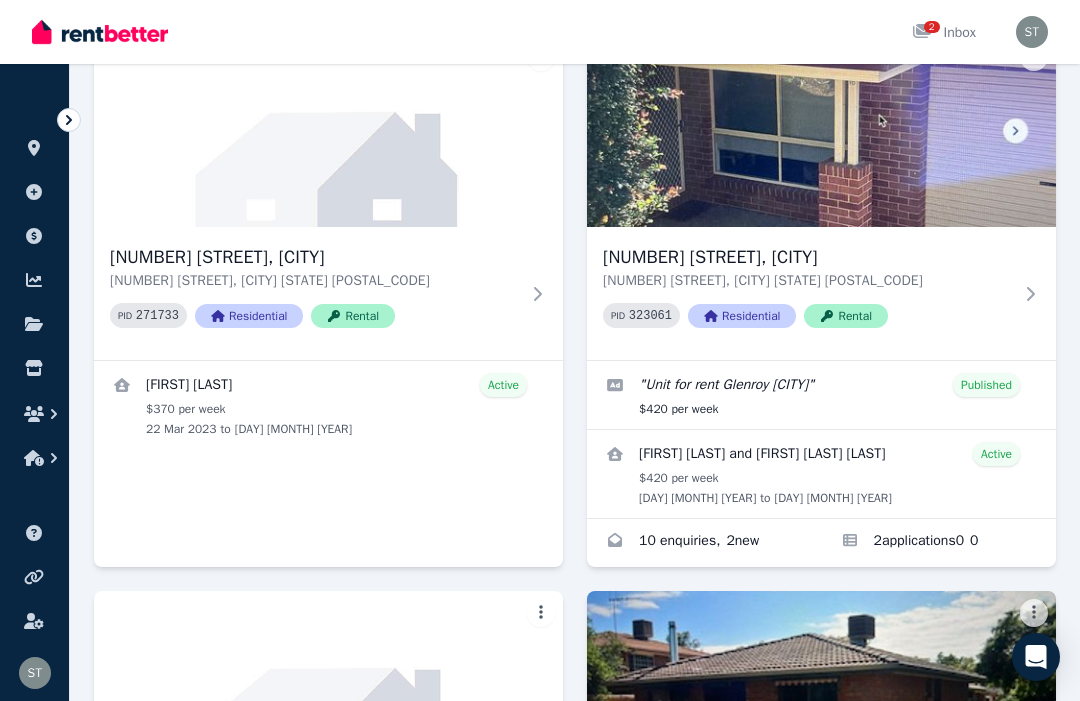 click at bounding box center (704, 543) 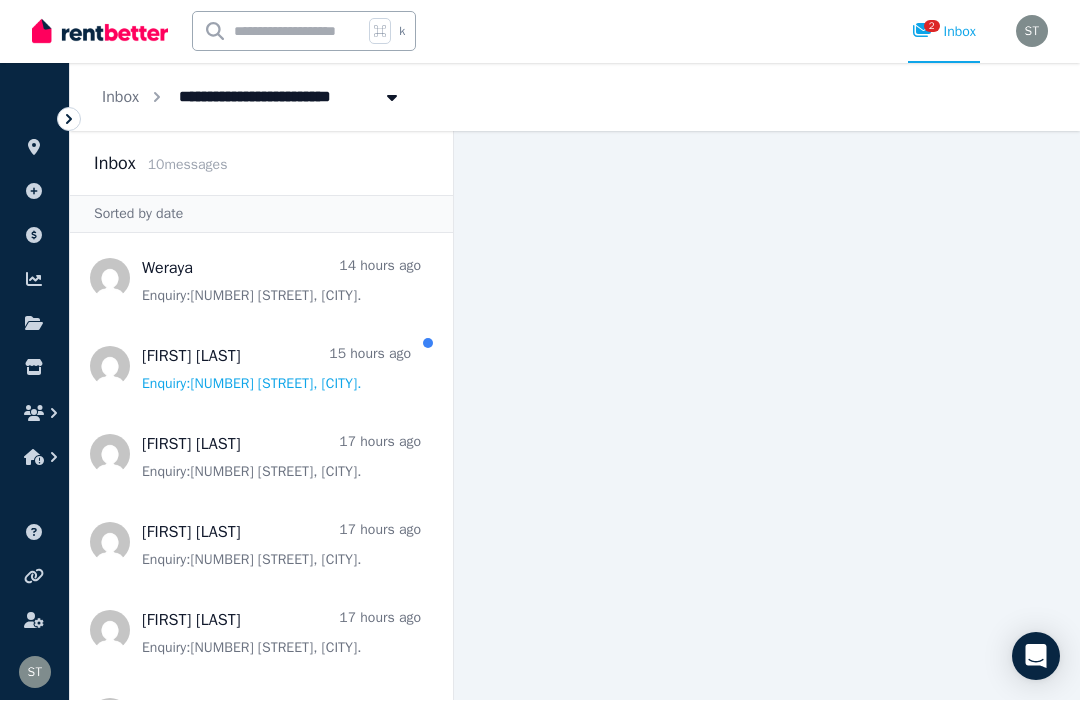 scroll, scrollTop: 354, scrollLeft: 0, axis: vertical 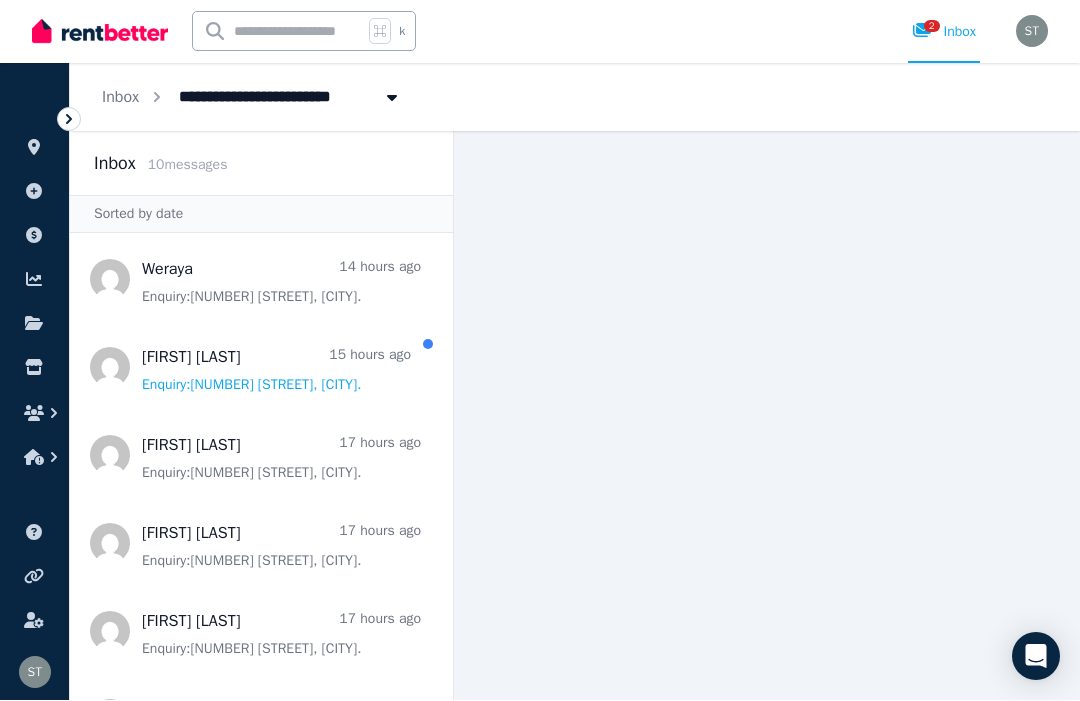 click at bounding box center (261, 456) 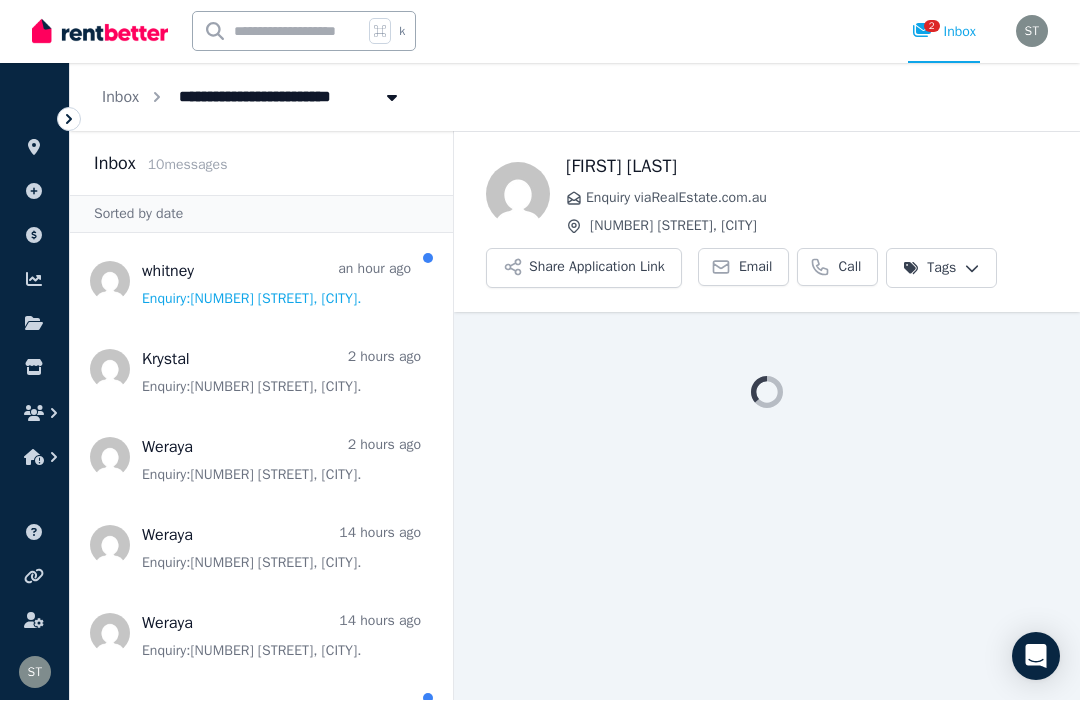 scroll, scrollTop: 66, scrollLeft: 0, axis: vertical 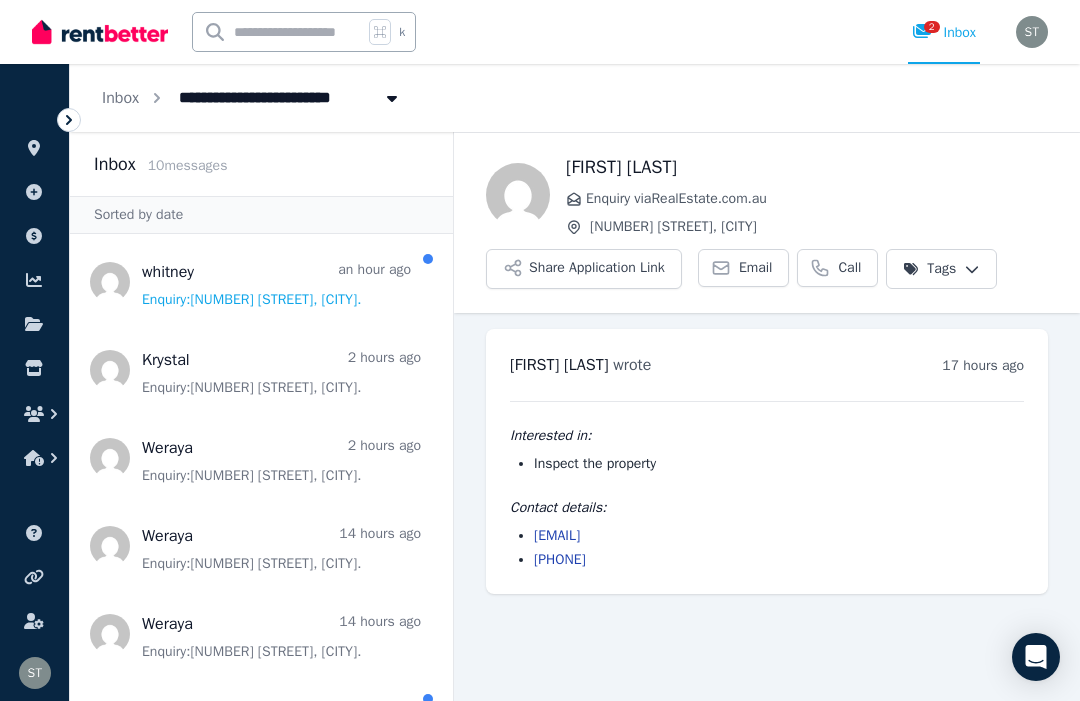 click on "Share Application Link" at bounding box center (584, 269) 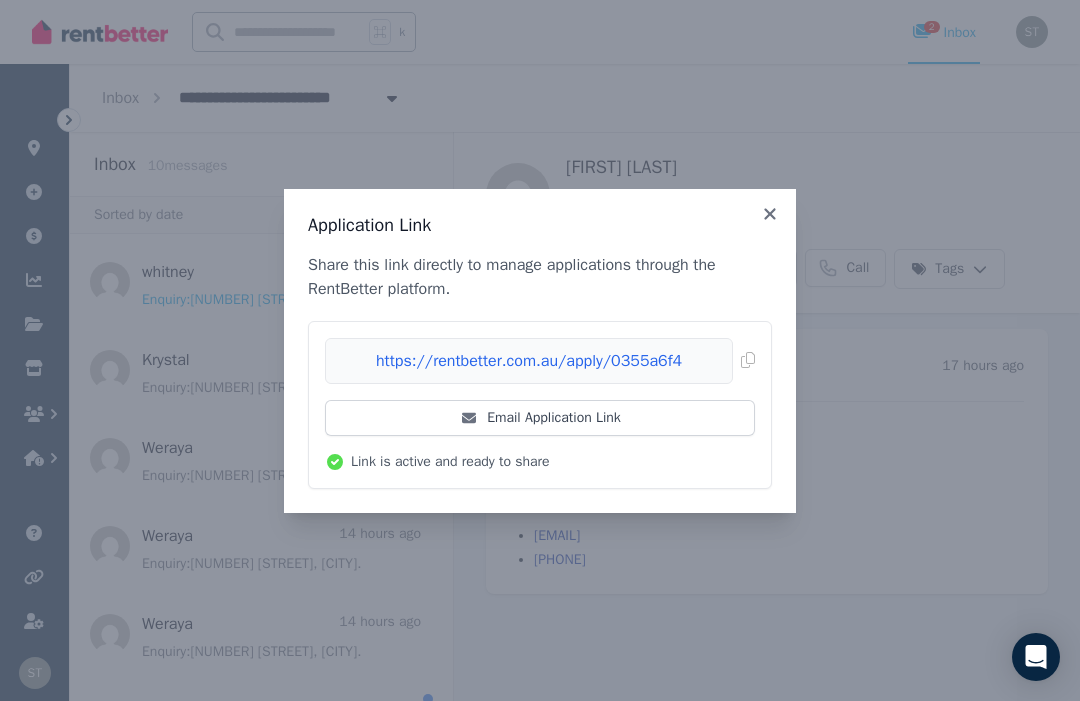 click on "Copied!" at bounding box center [540, 361] 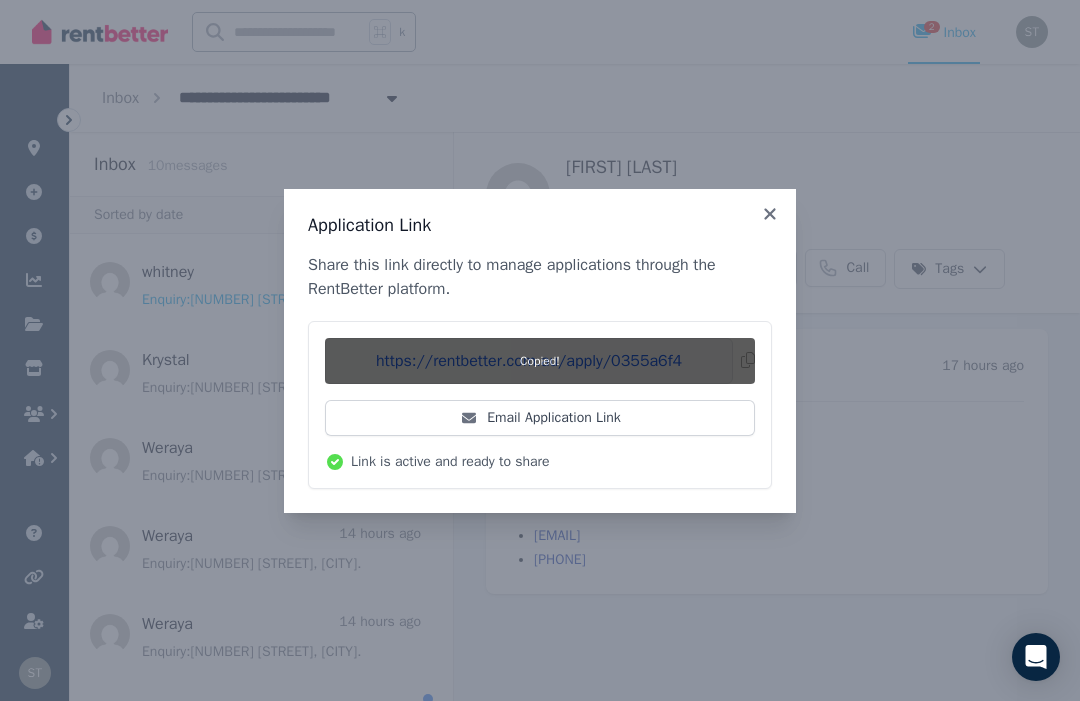 click on "Email Application Link" at bounding box center (540, 418) 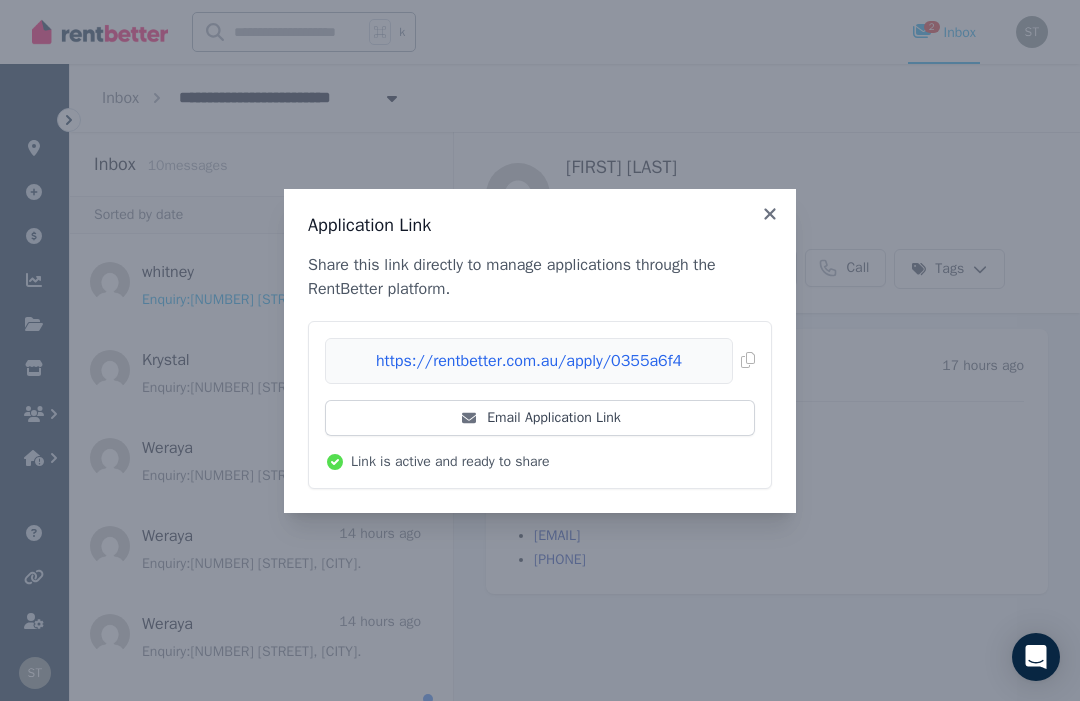 click 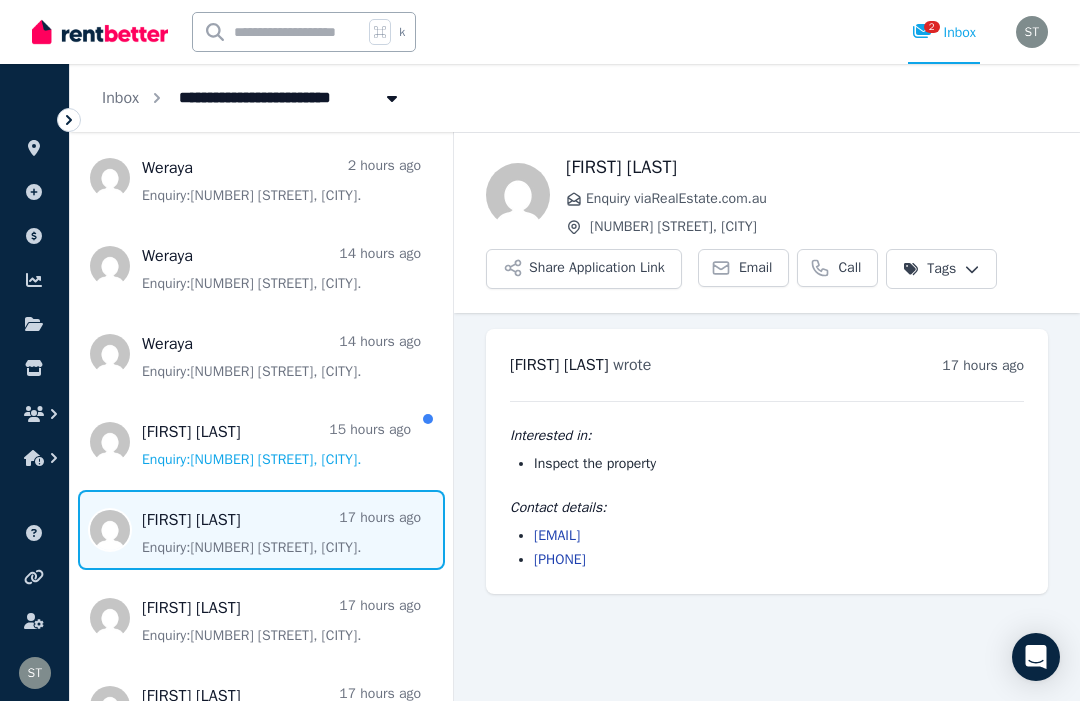 scroll, scrollTop: 282, scrollLeft: 0, axis: vertical 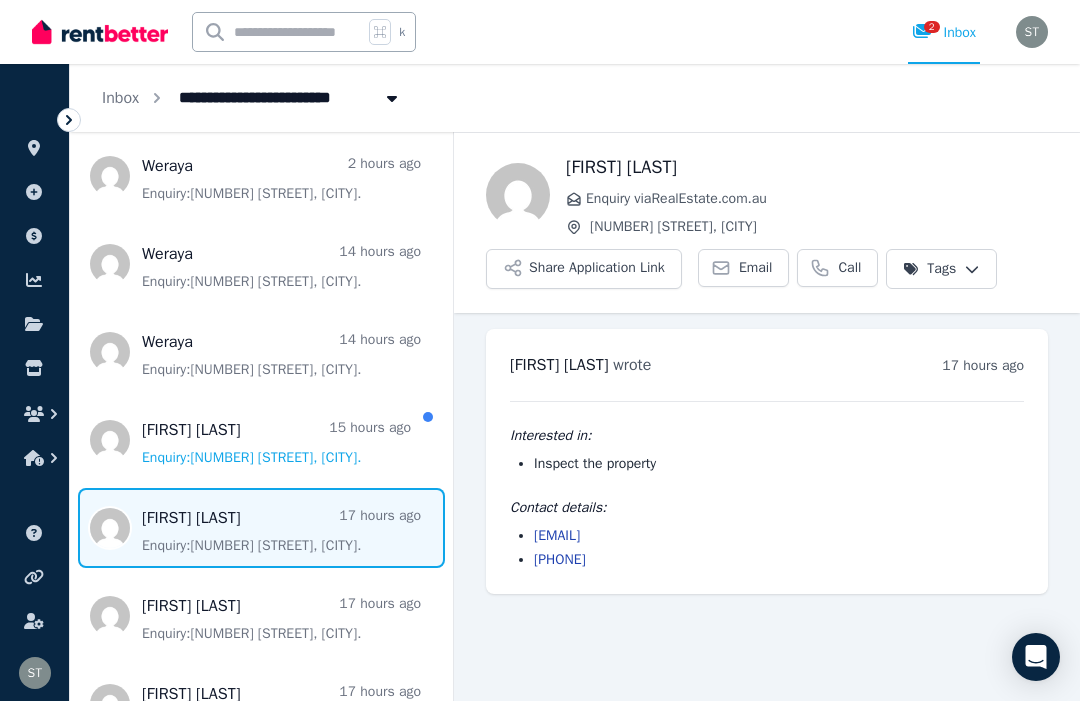 click at bounding box center (261, 440) 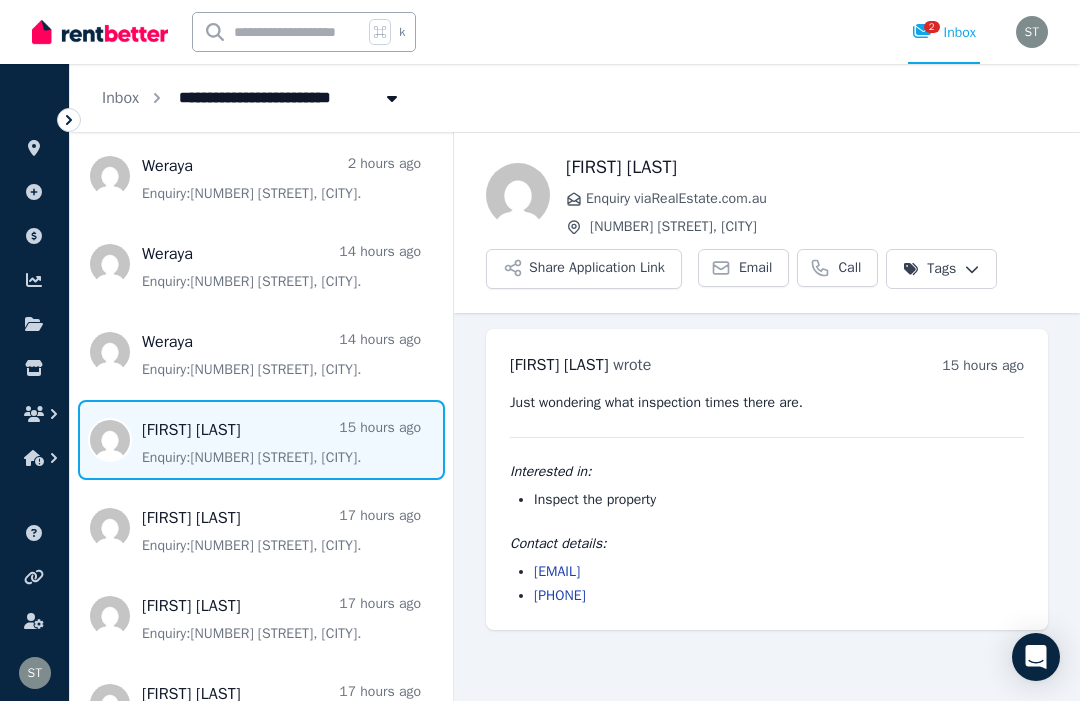 scroll, scrollTop: 67, scrollLeft: 0, axis: vertical 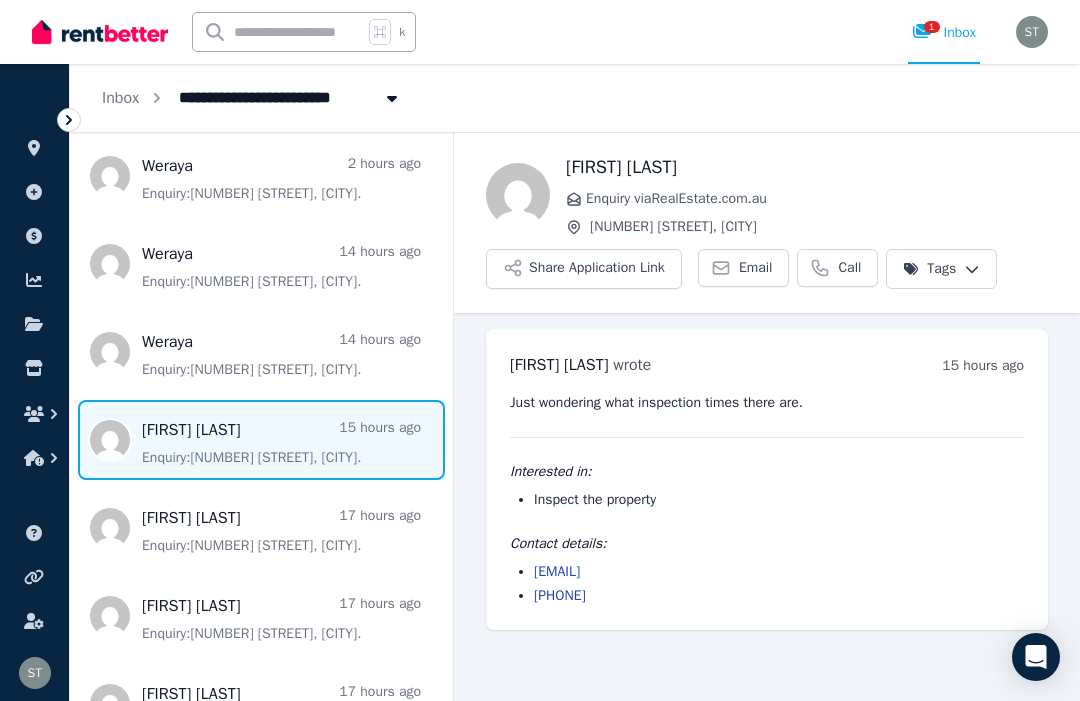 click on "Share Application Link" at bounding box center [584, 269] 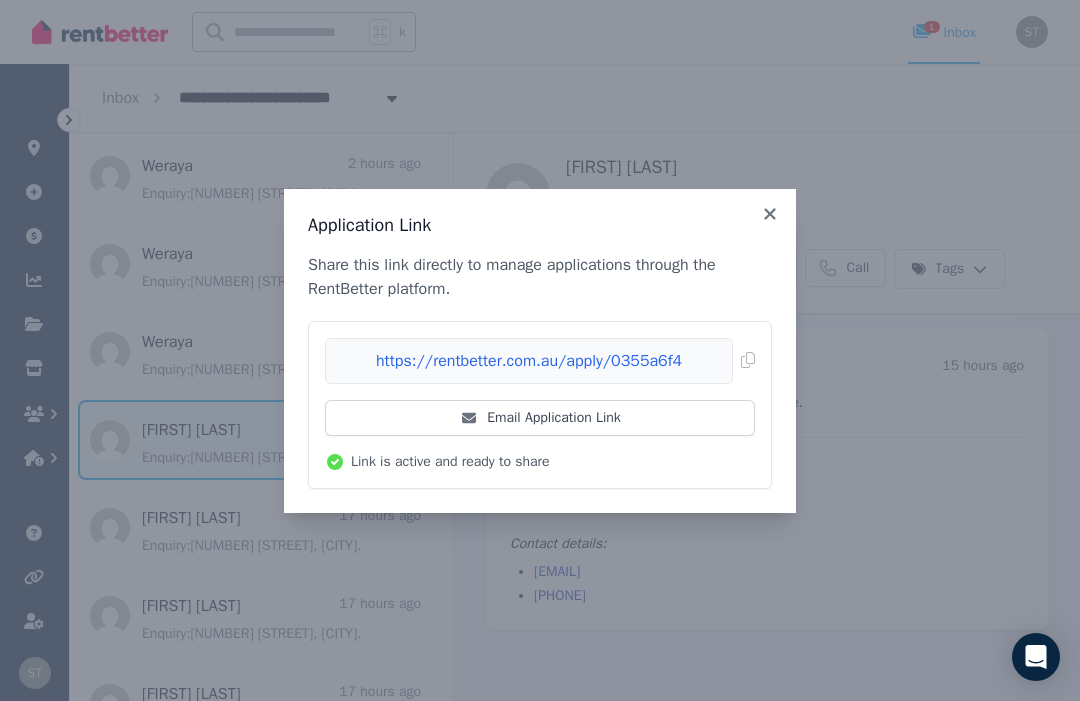 click on "Email Application Link" at bounding box center (540, 418) 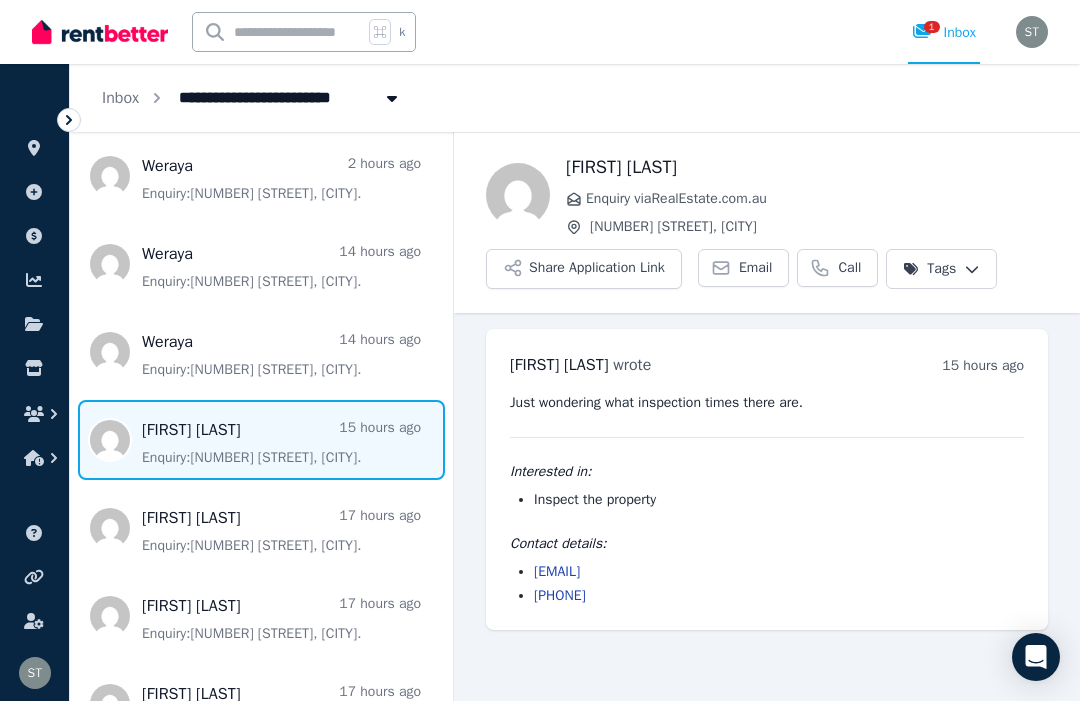 click at bounding box center (261, 352) 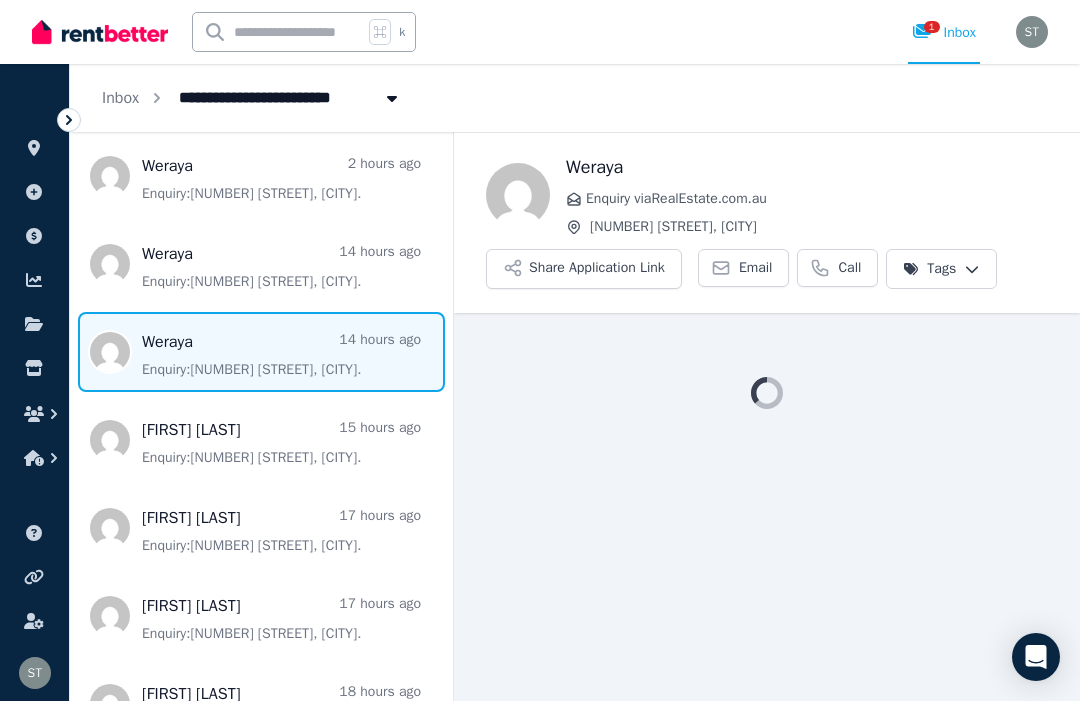click on "Share Application Link" at bounding box center (584, 269) 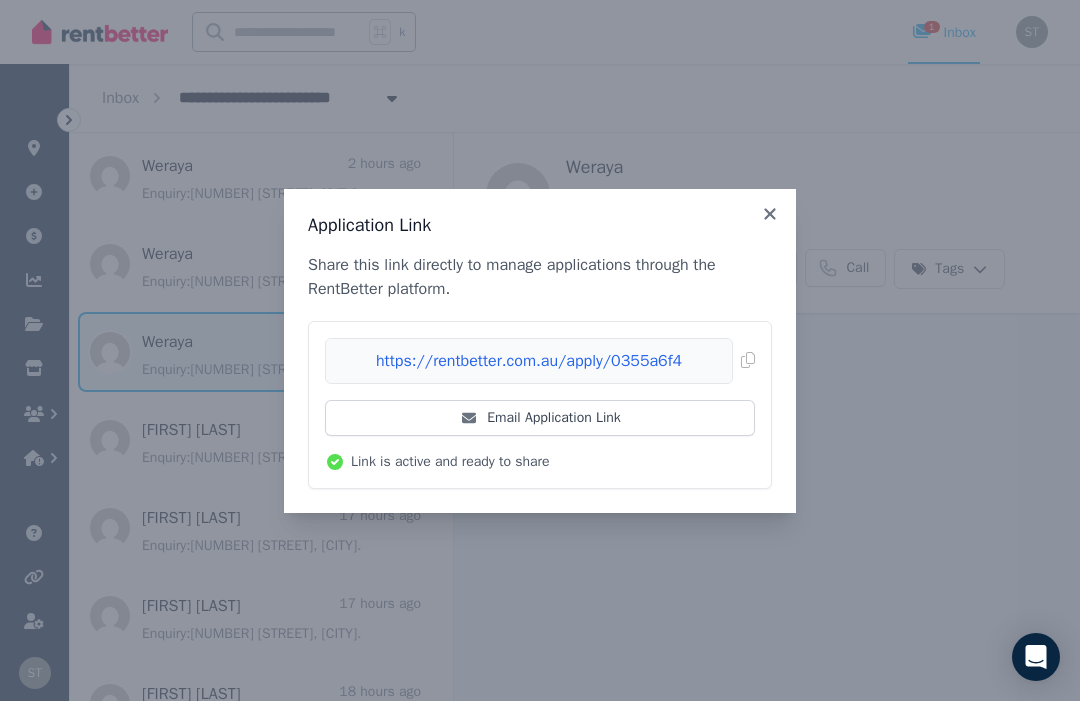 click on "https://rentbetter.com.au/apply/0355a6f4 Copied! Email Application Link Link is active and ready to share" at bounding box center [540, 405] 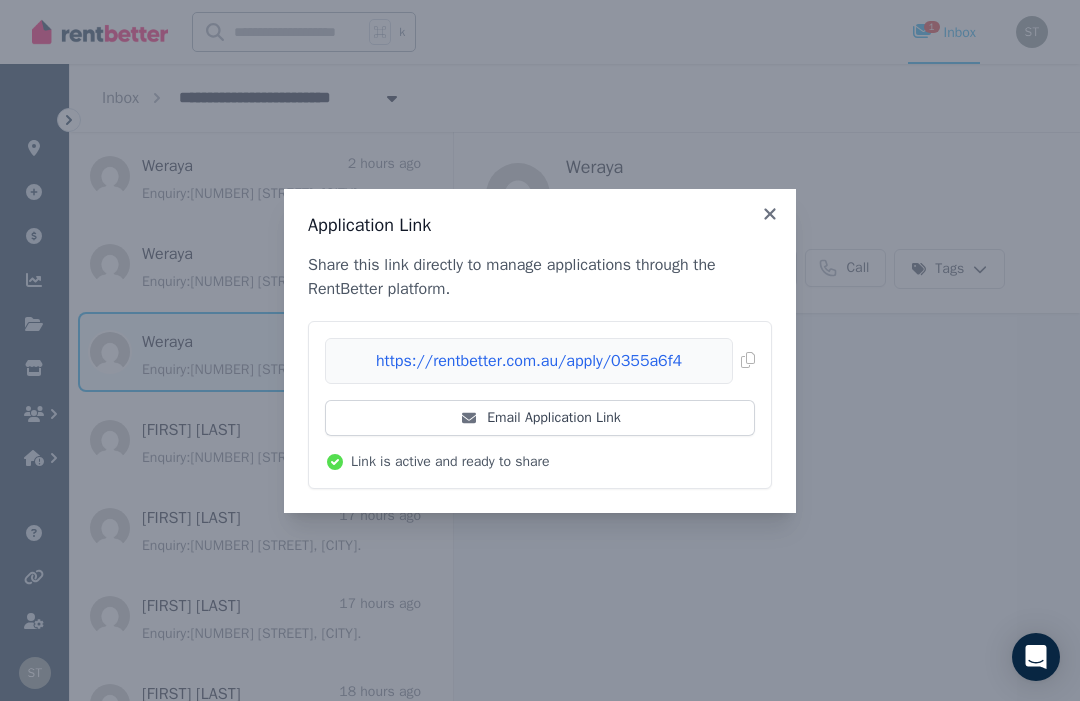 click on "https://rentbetter.com.au/apply/0355a6f4 Copied! Email Application Link Link is active and ready to share" at bounding box center (540, 405) 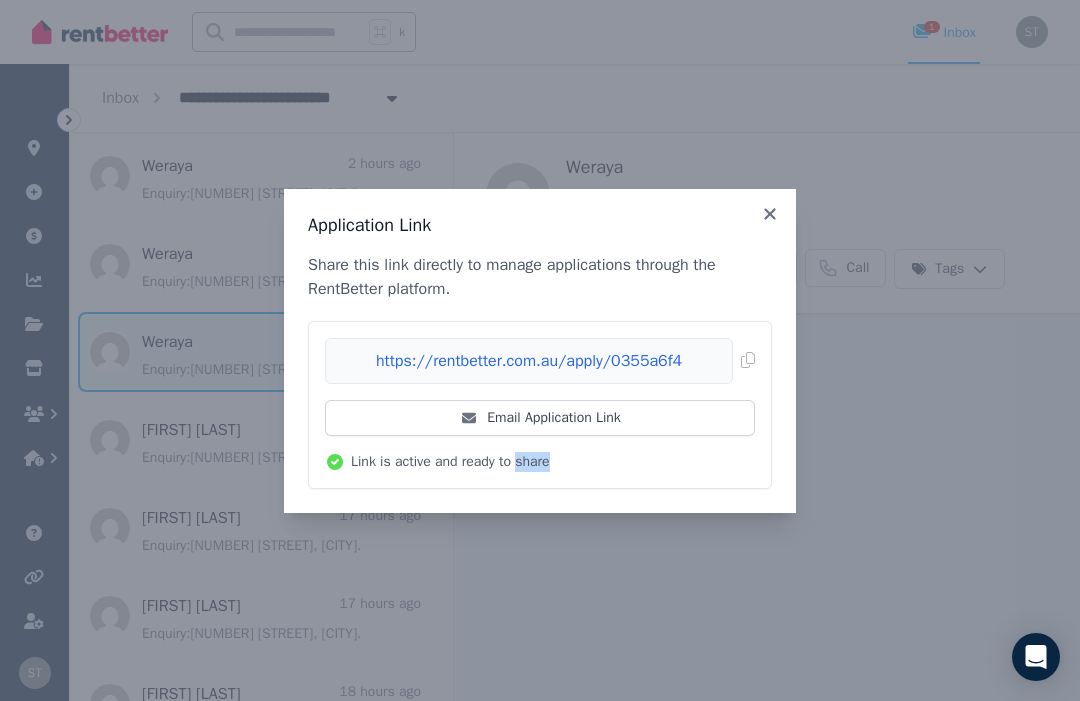 click on "Link is active and ready to share" at bounding box center (540, 462) 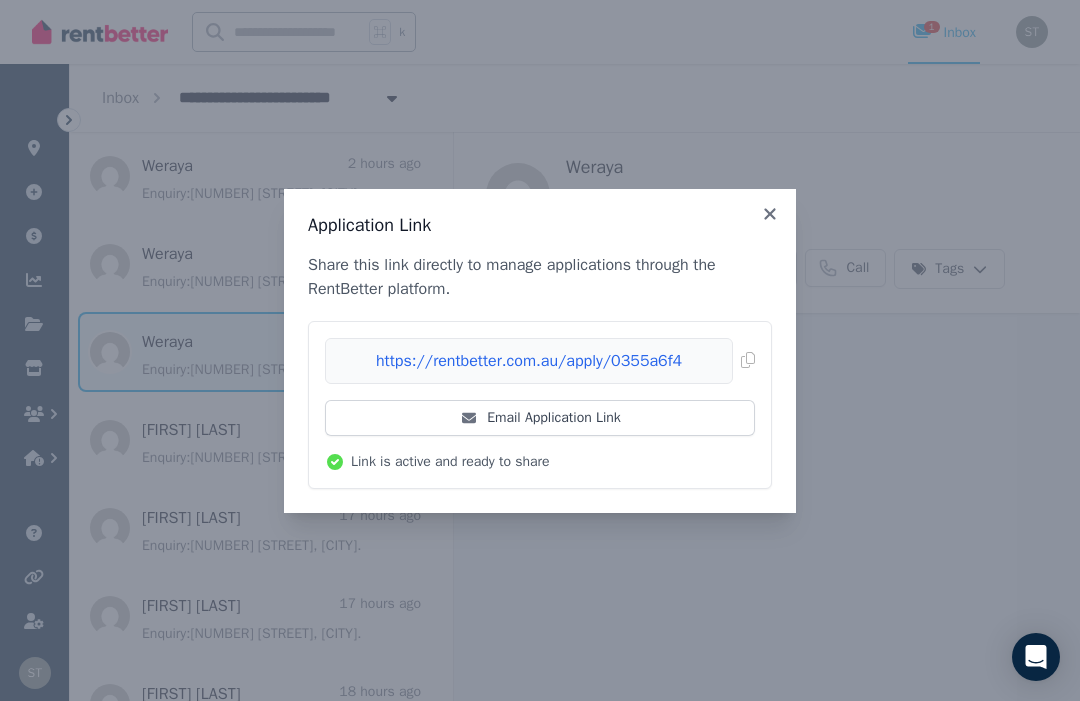 click on "https://rentbetter.com.au/apply/0355a6f4 Copied! Email Application Link Link is active and ready to share" at bounding box center (540, 405) 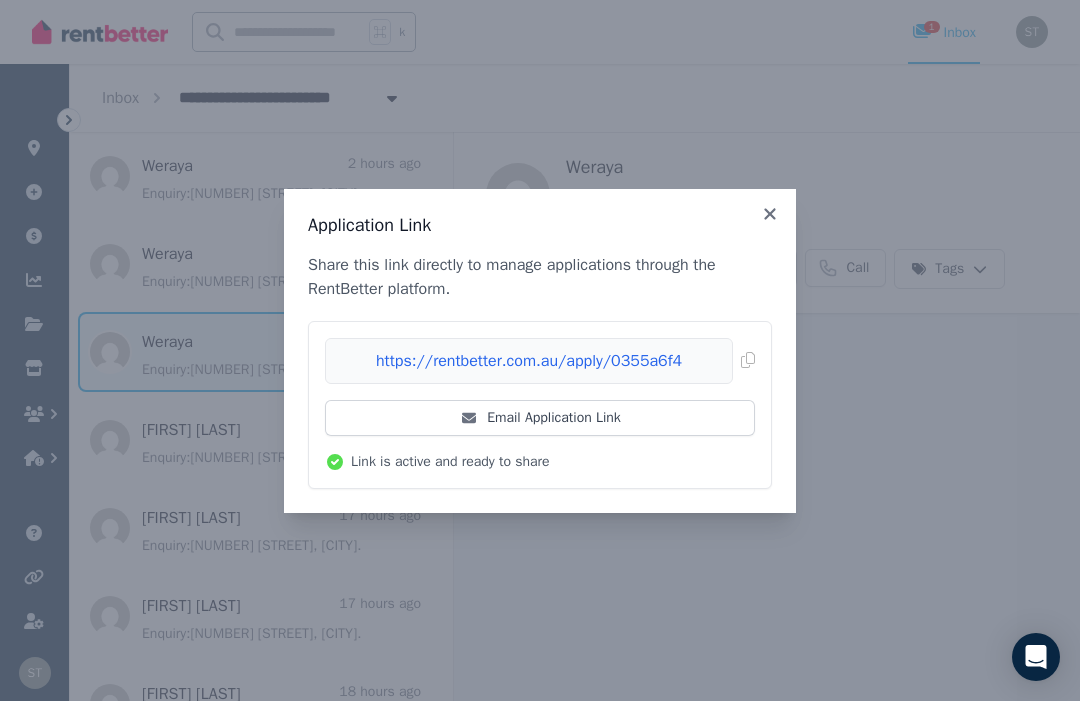 click on "Email Application Link" at bounding box center [540, 418] 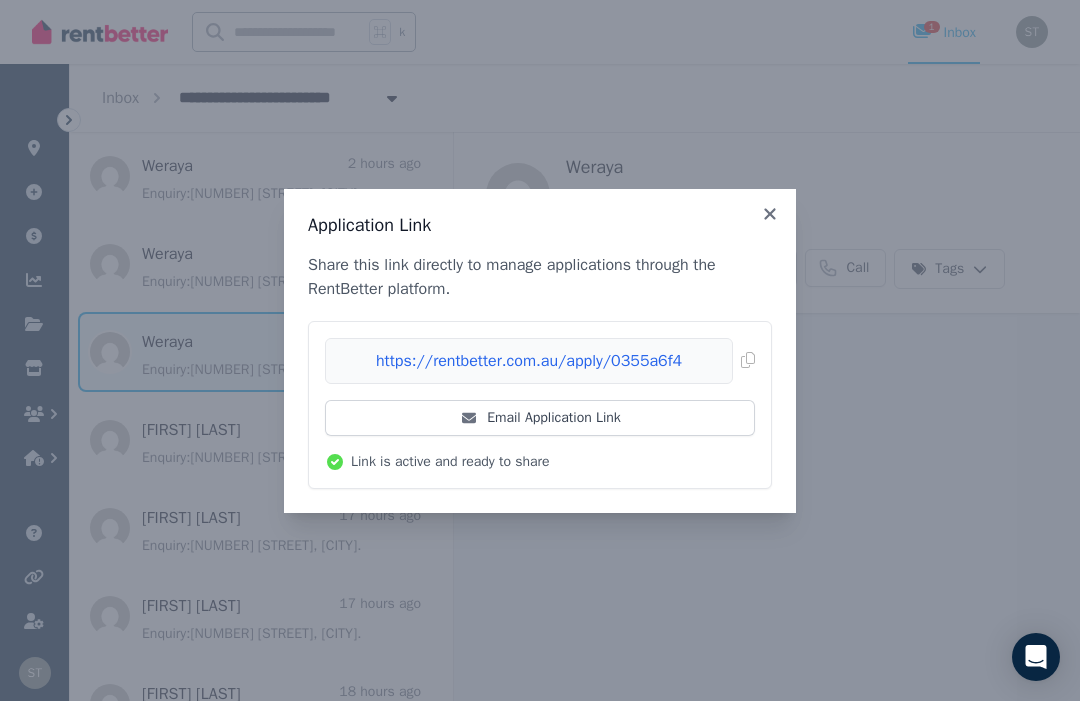 click on "Application Link" at bounding box center (540, 225) 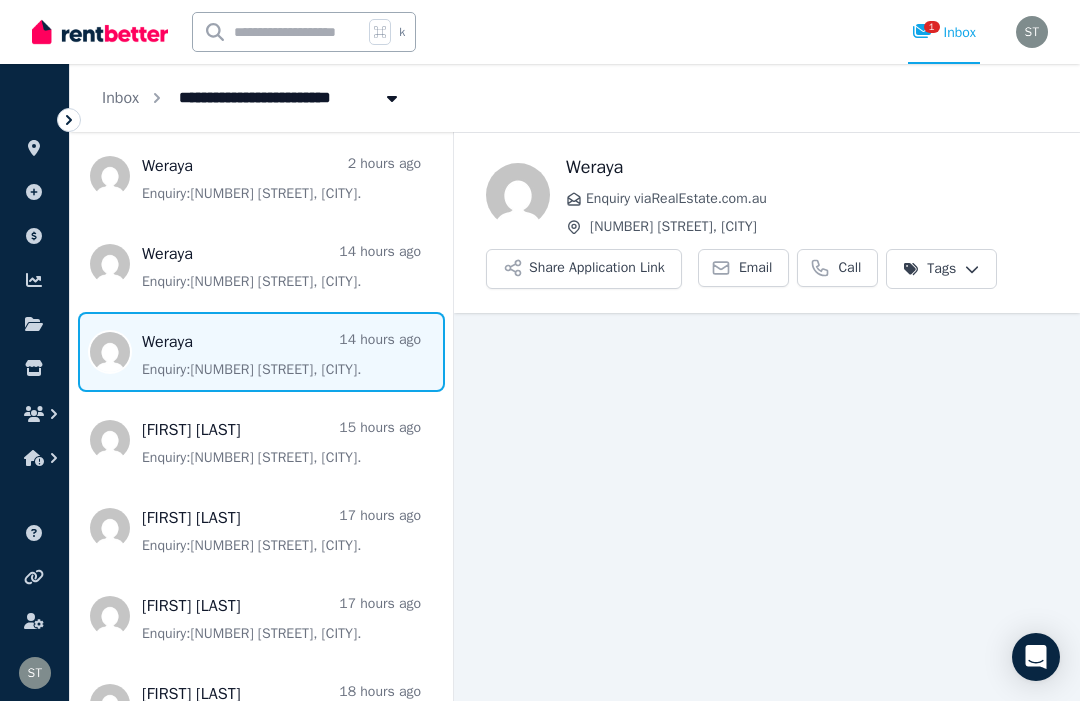 click at bounding box center [261, 264] 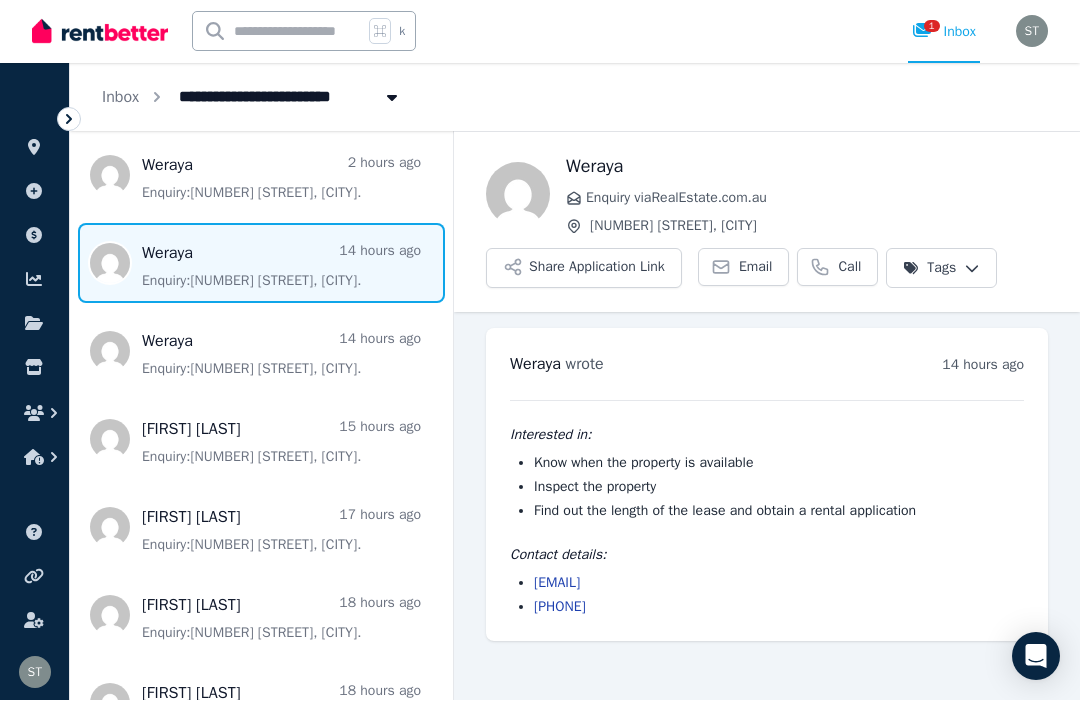 scroll, scrollTop: 67, scrollLeft: 0, axis: vertical 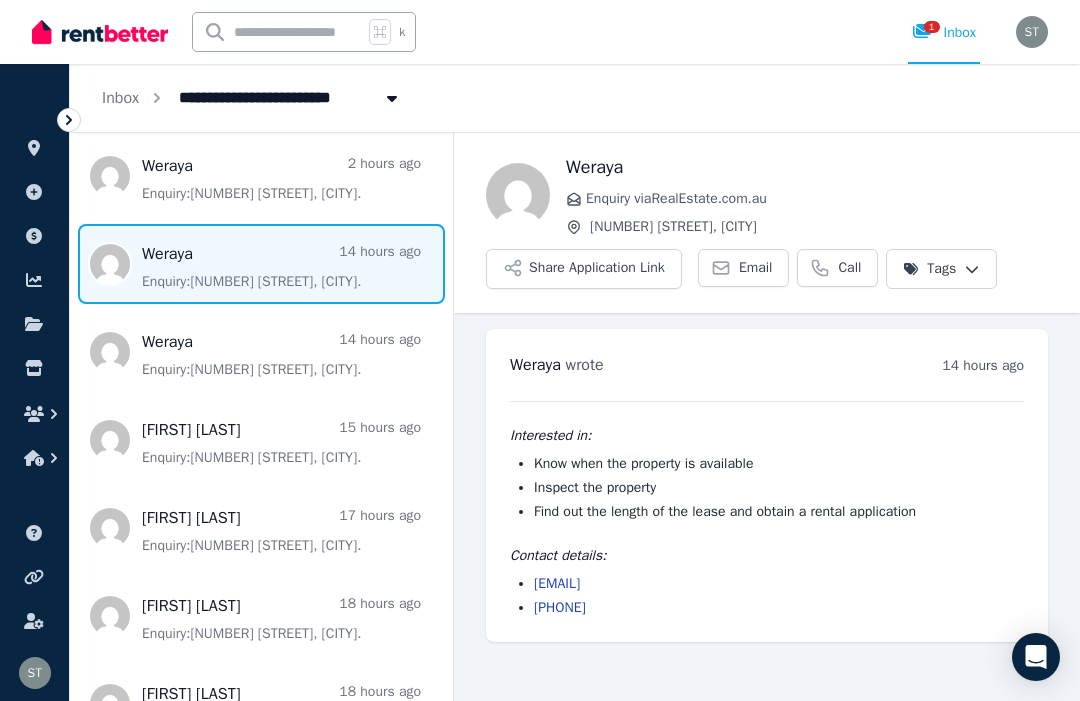 click on "Share Application Link" at bounding box center (584, 269) 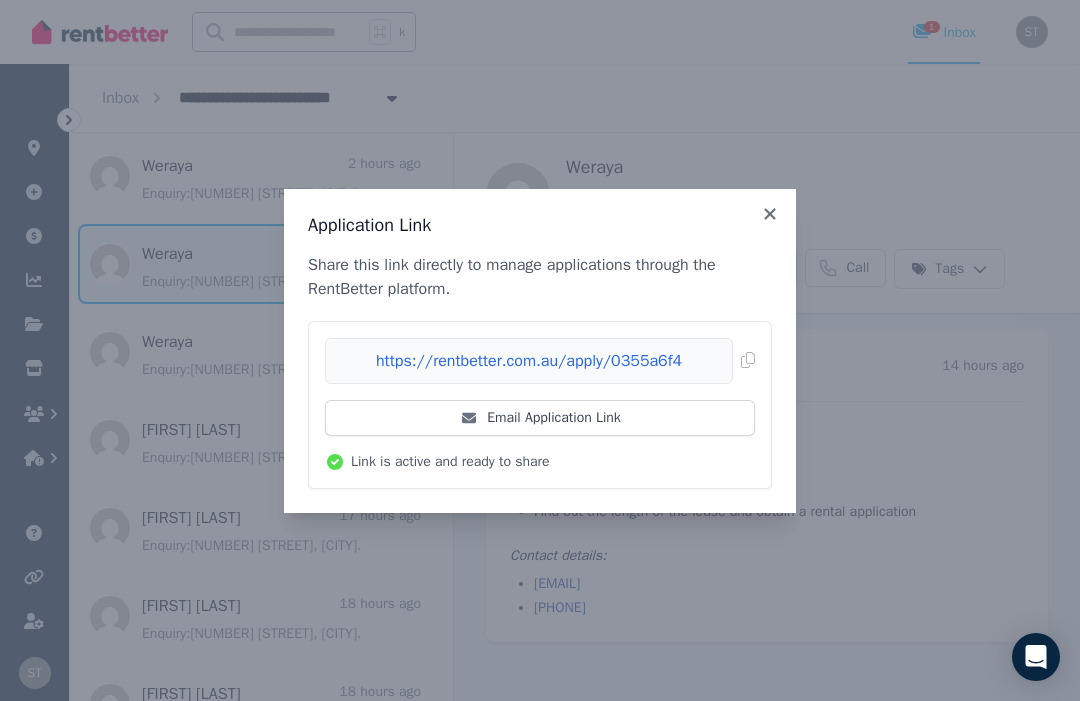 click on "Email Application Link" at bounding box center (540, 418) 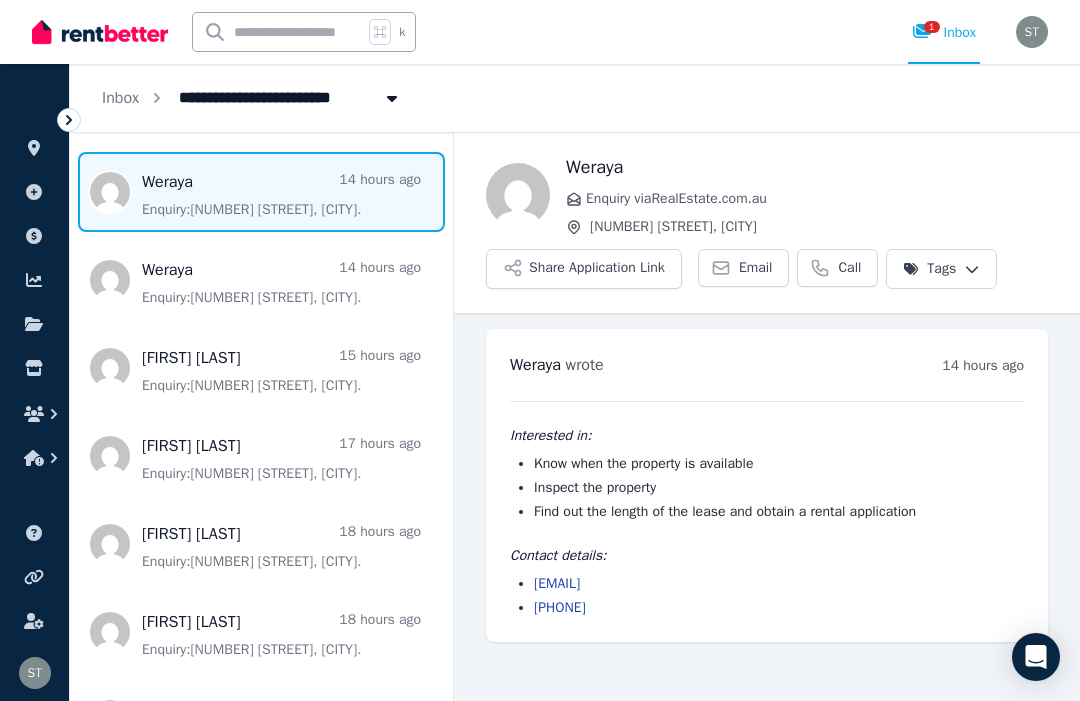 scroll, scrollTop: 354, scrollLeft: 0, axis: vertical 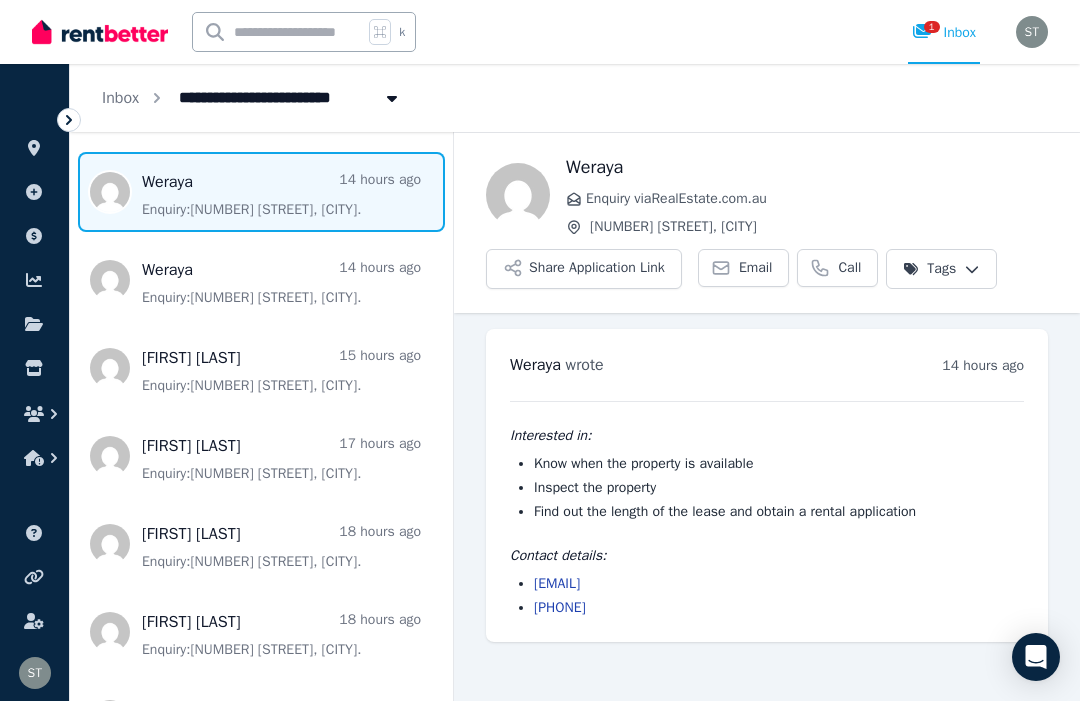 click at bounding box center [261, 720] 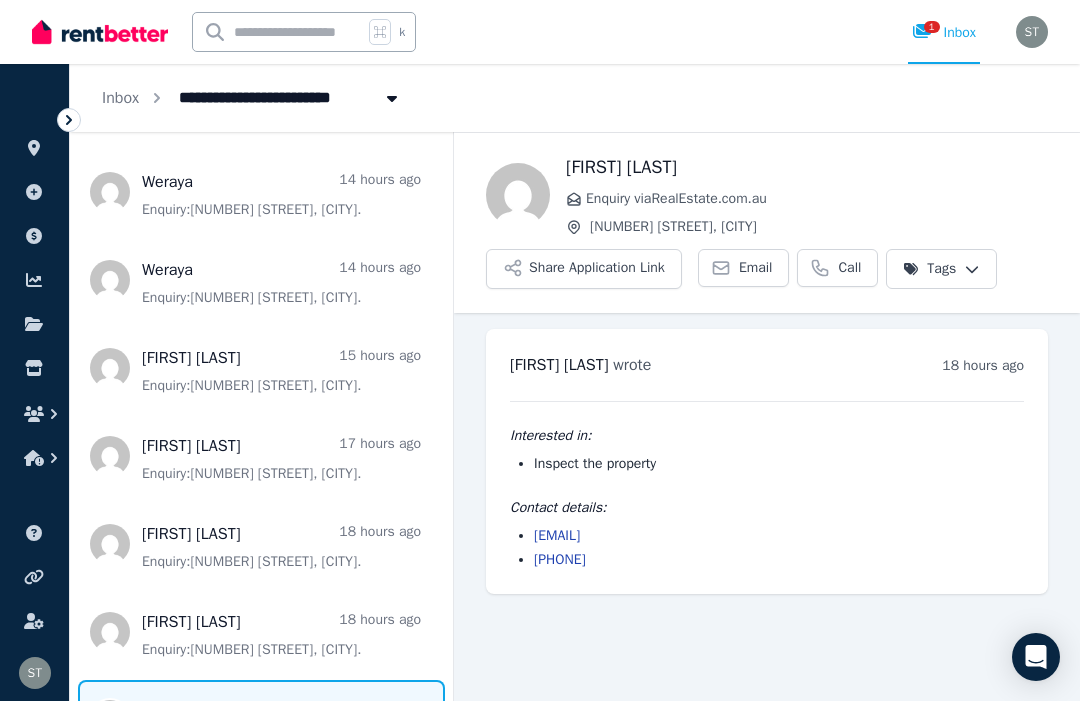 scroll, scrollTop: 67, scrollLeft: 0, axis: vertical 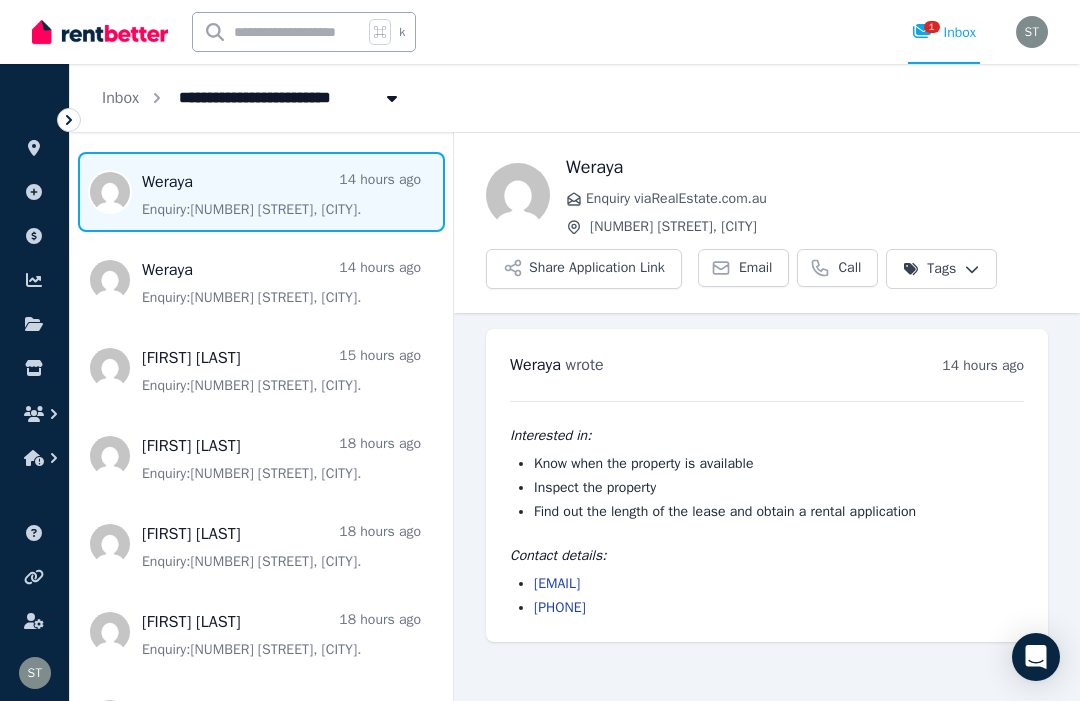 click 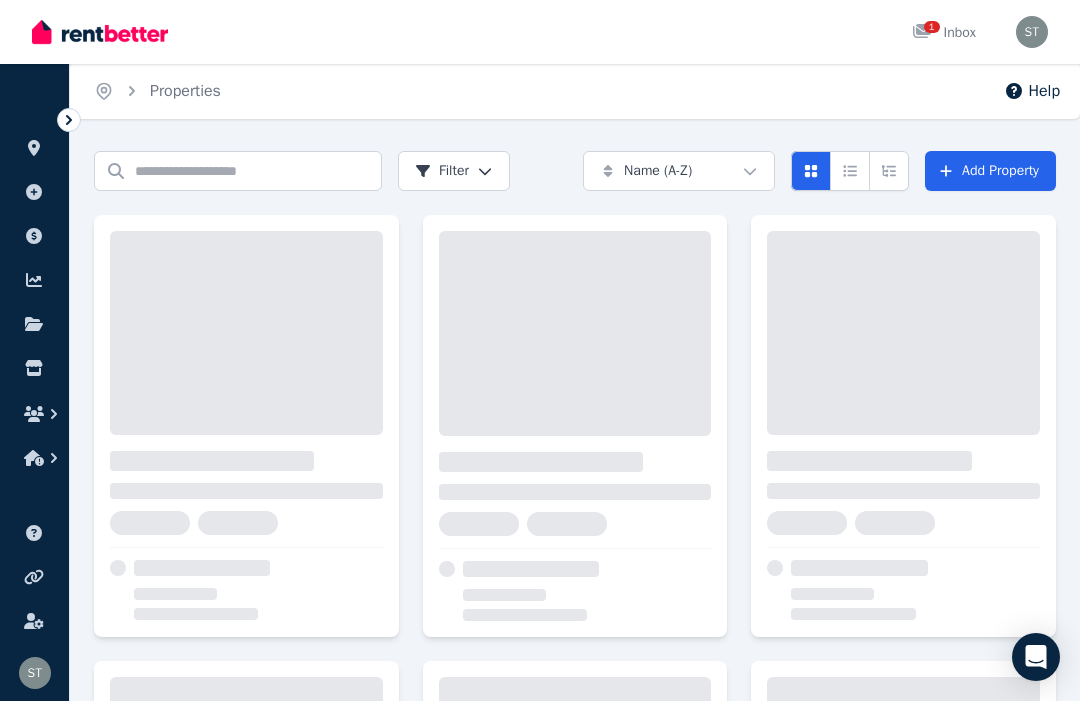 click on "Properties" at bounding box center [185, 91] 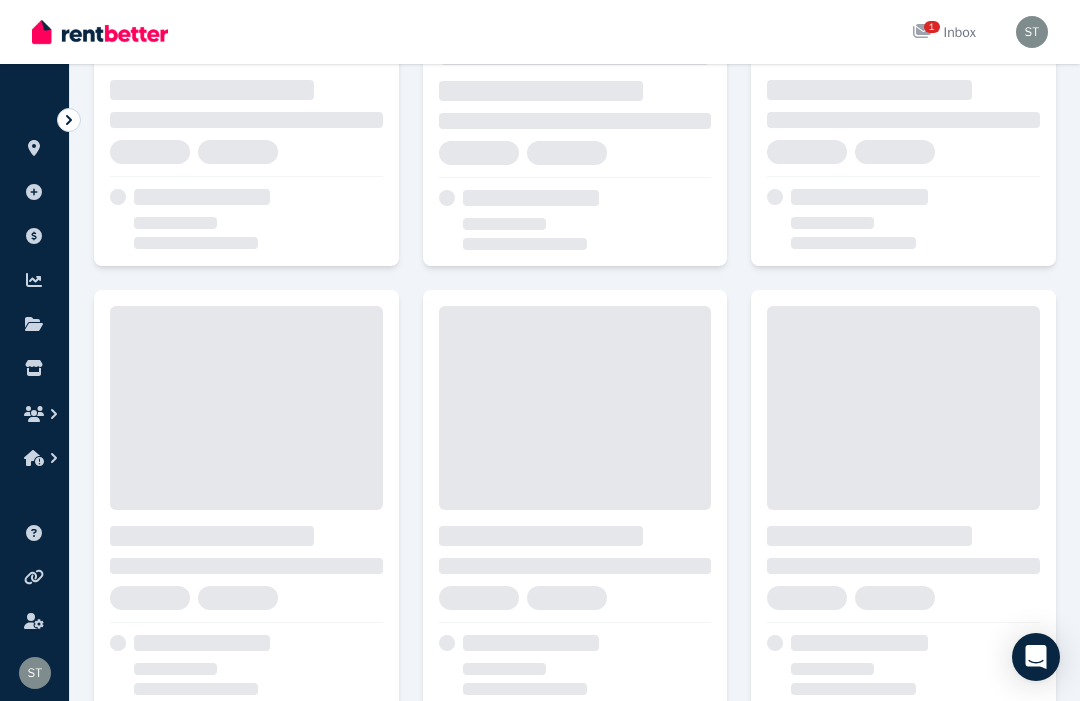 scroll, scrollTop: 369, scrollLeft: 0, axis: vertical 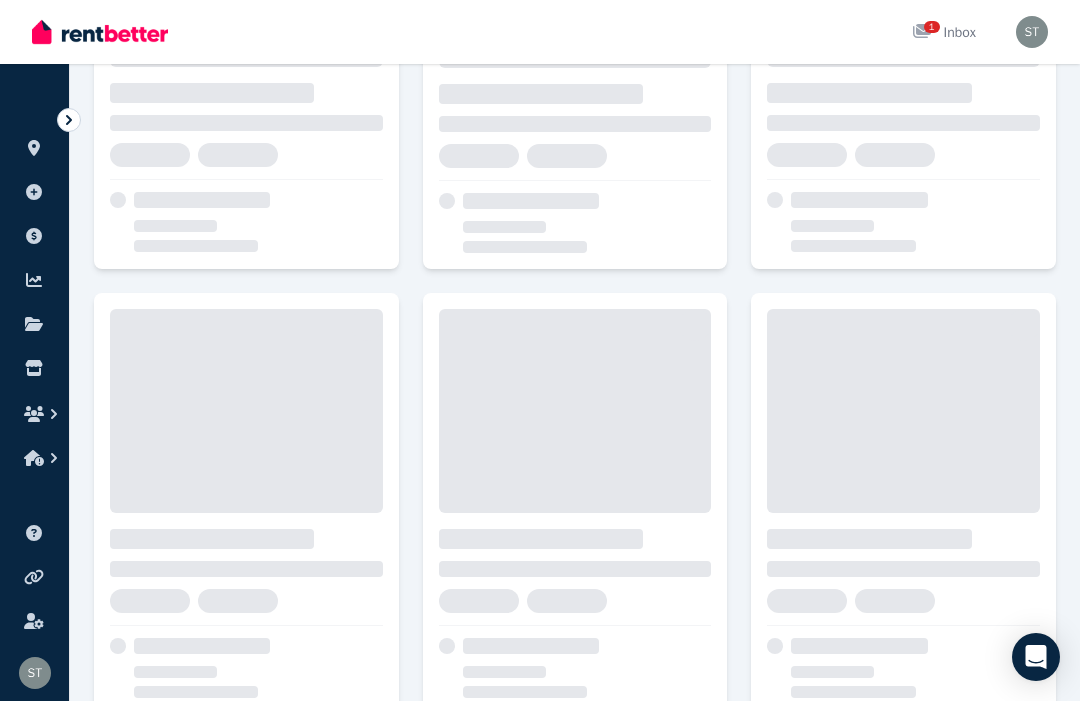 click on "1" at bounding box center [928, 33] 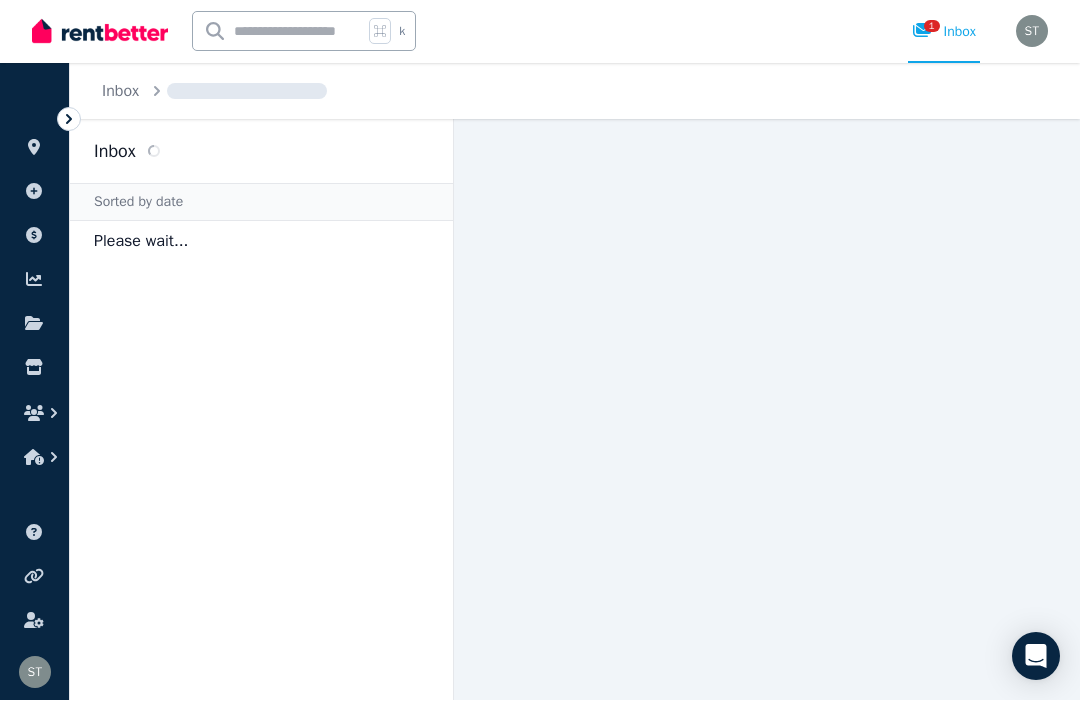 click on "1" at bounding box center (928, 33) 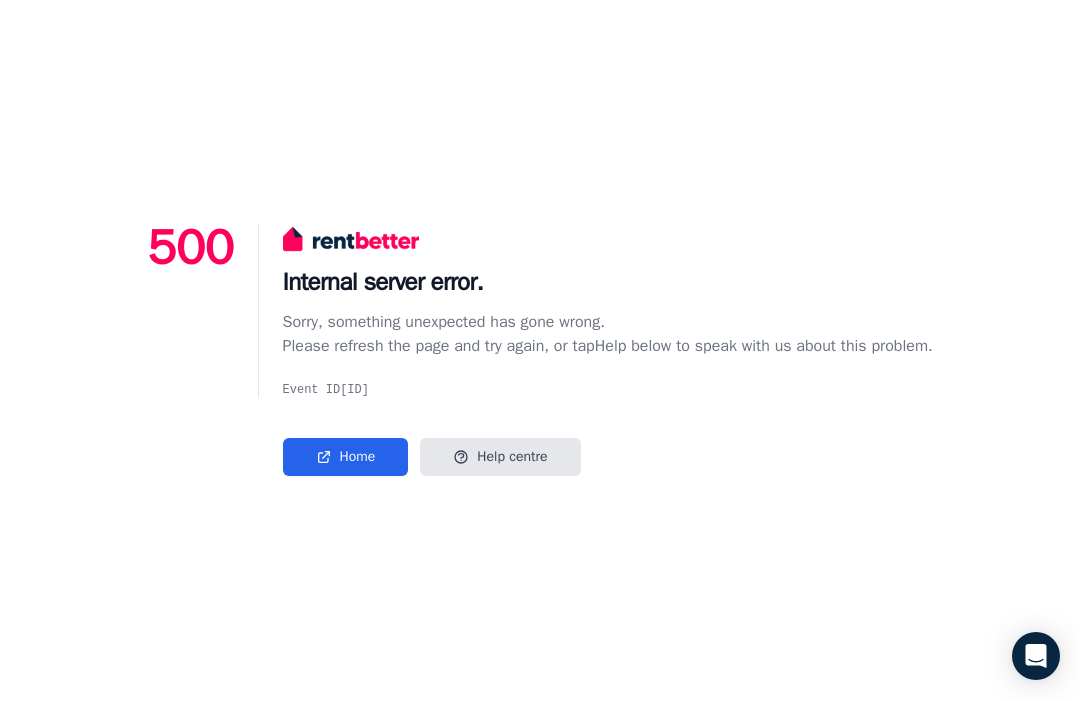 click on "Home" at bounding box center (346, 458) 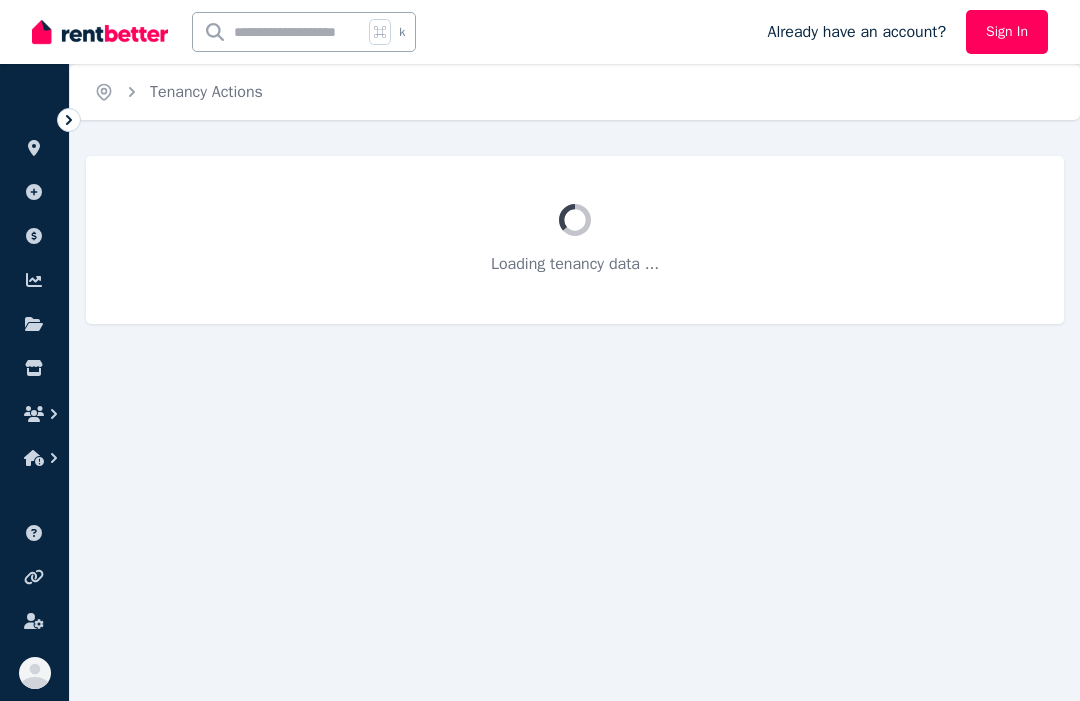 scroll, scrollTop: 0, scrollLeft: 0, axis: both 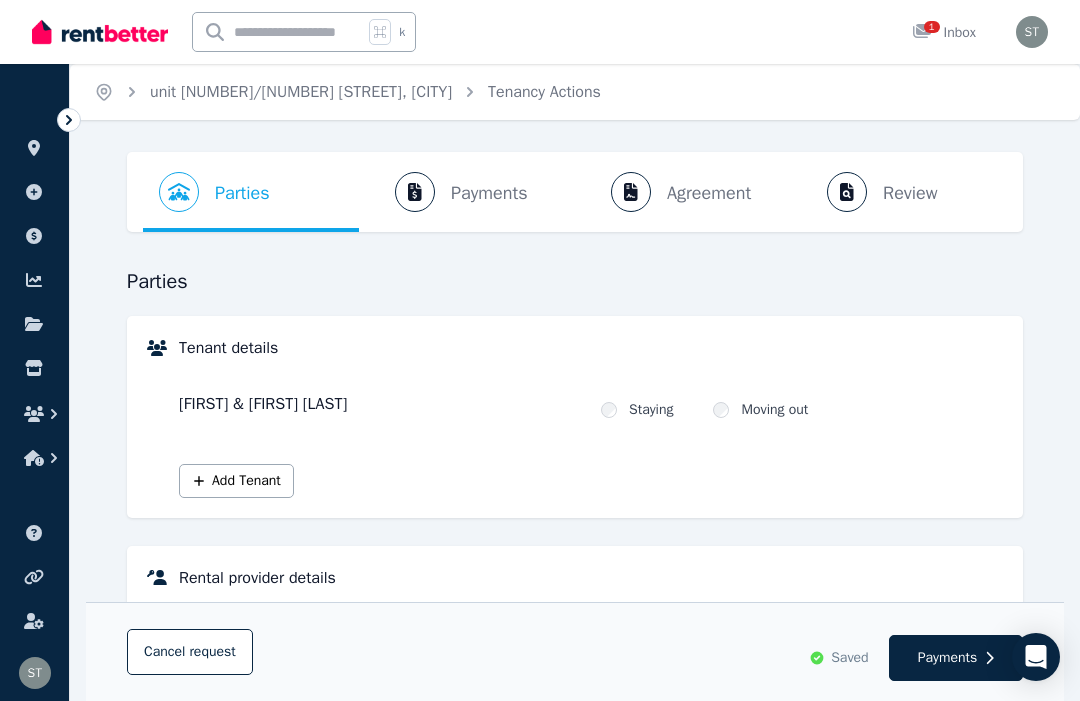 click 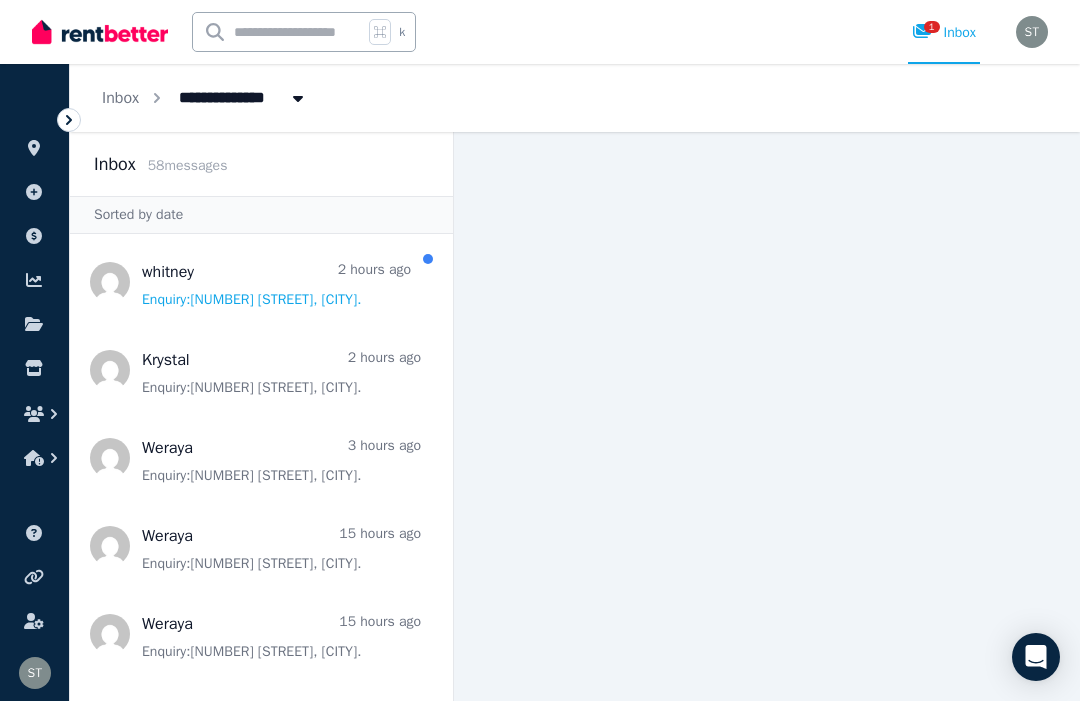 scroll, scrollTop: 0, scrollLeft: 0, axis: both 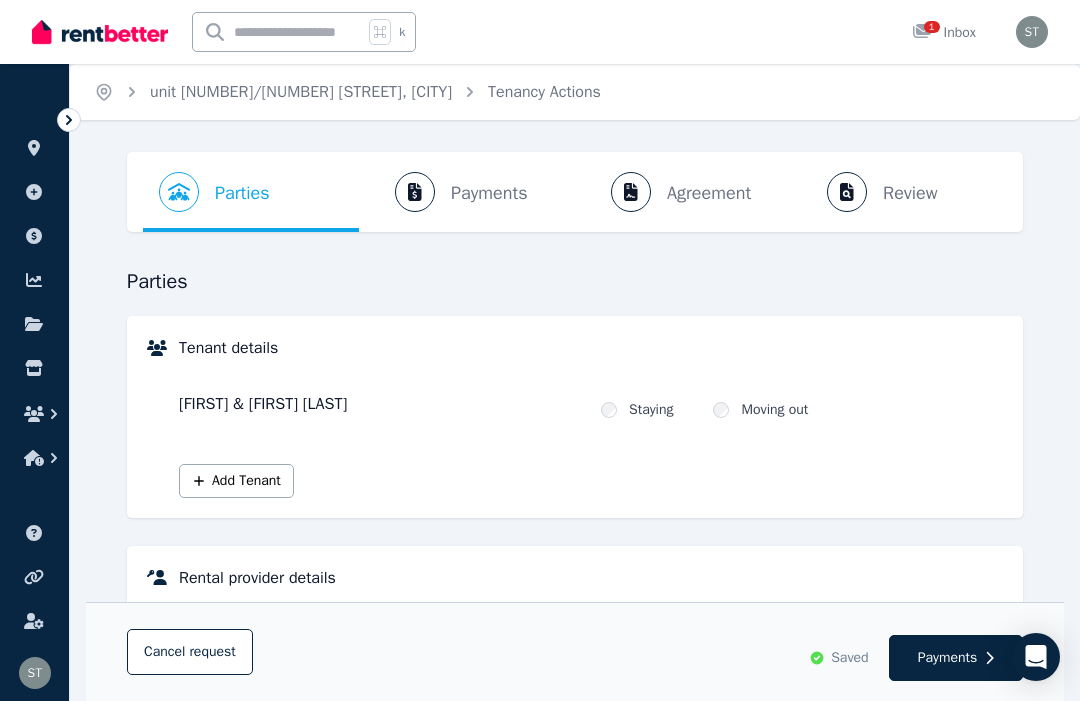 click on "unit [NUMBER]/[NUMBER] [STREET], [CITY]" at bounding box center (301, 92) 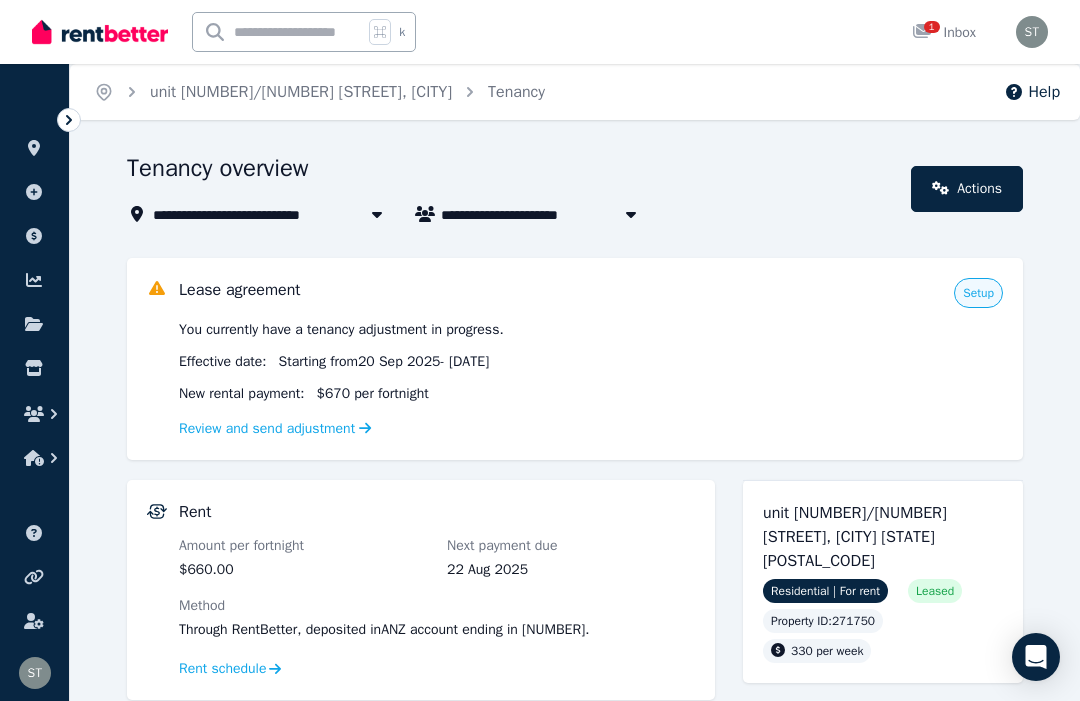 click 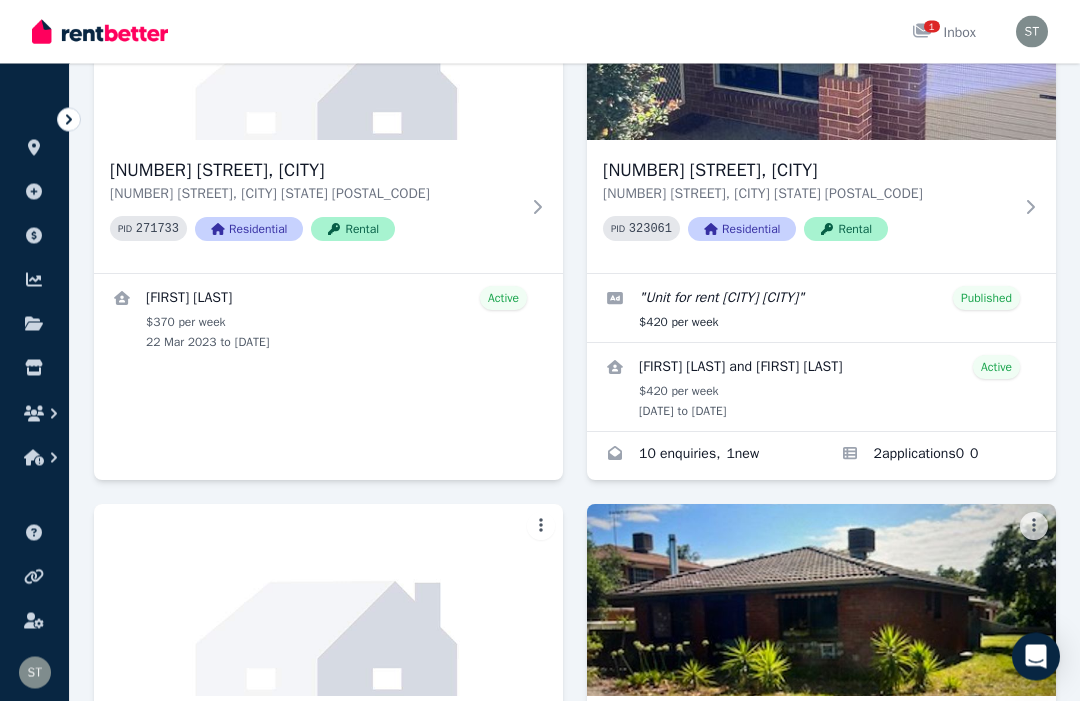 scroll, scrollTop: 1262, scrollLeft: 0, axis: vertical 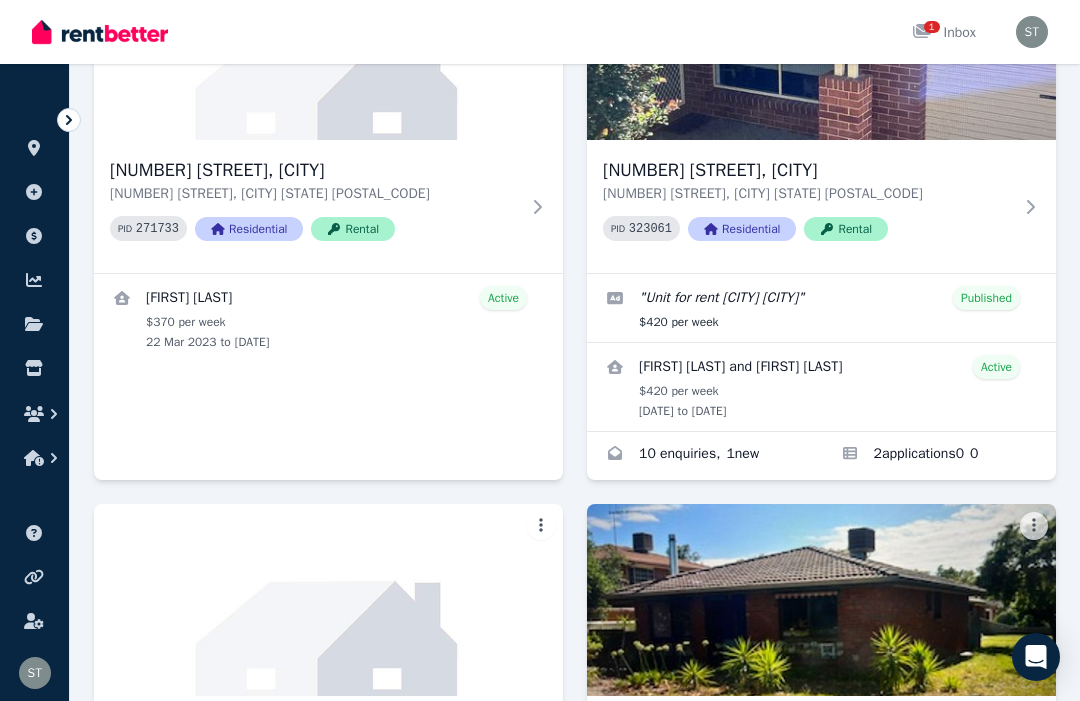 click at bounding box center [704, 456] 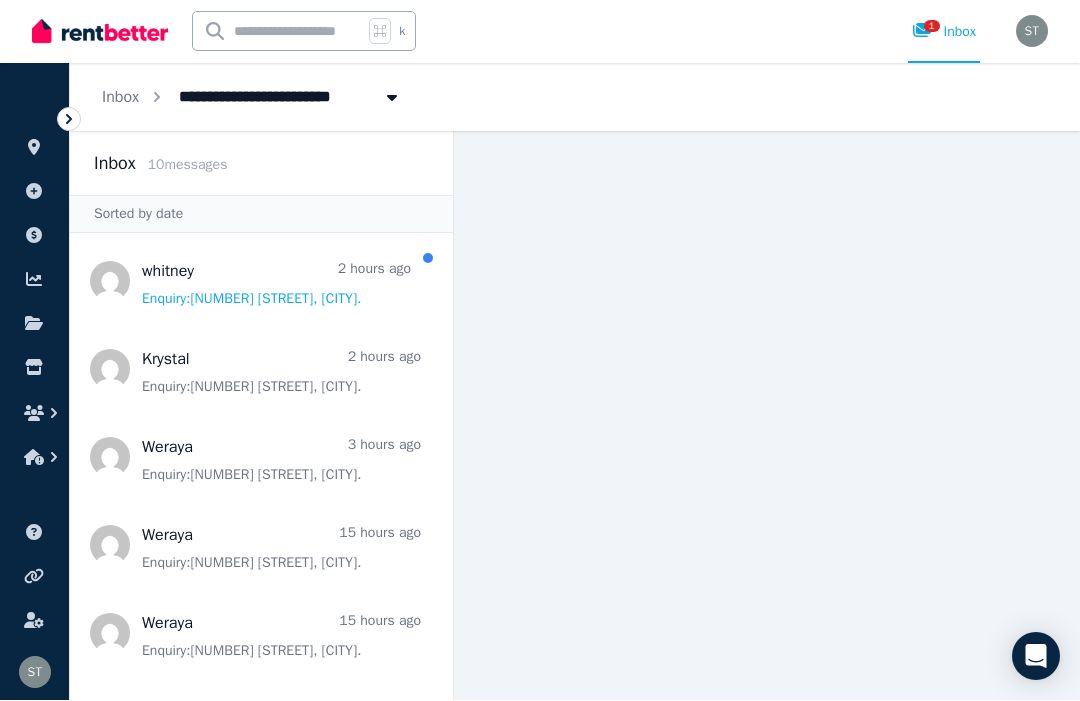 click at bounding box center (261, 282) 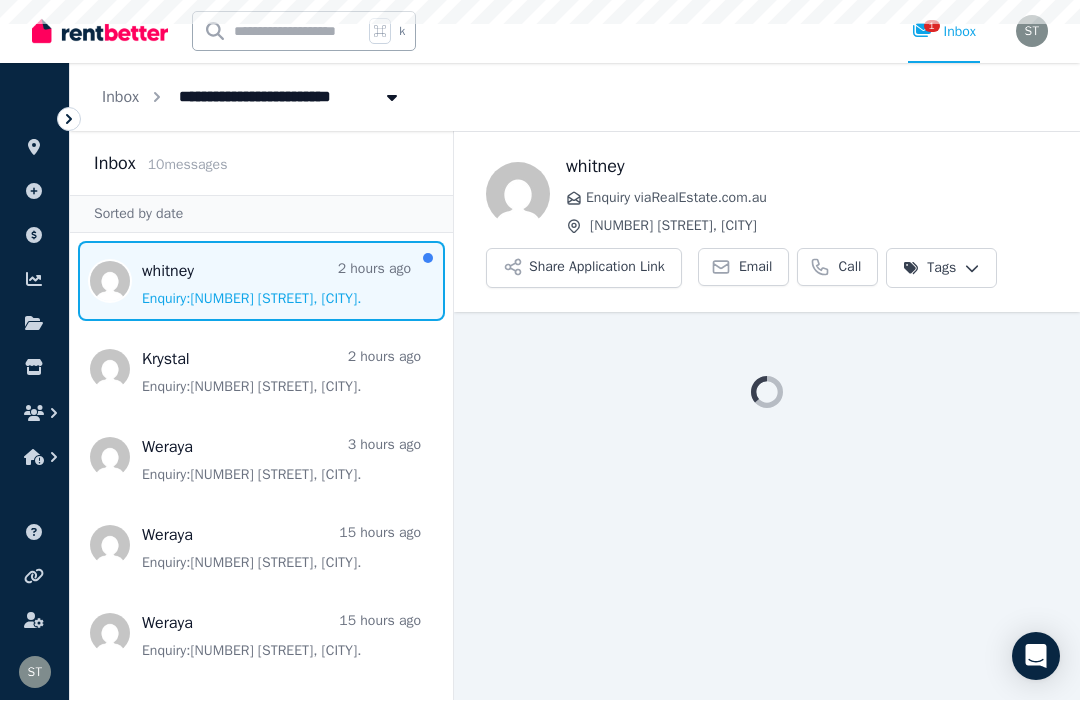 scroll, scrollTop: 67, scrollLeft: 0, axis: vertical 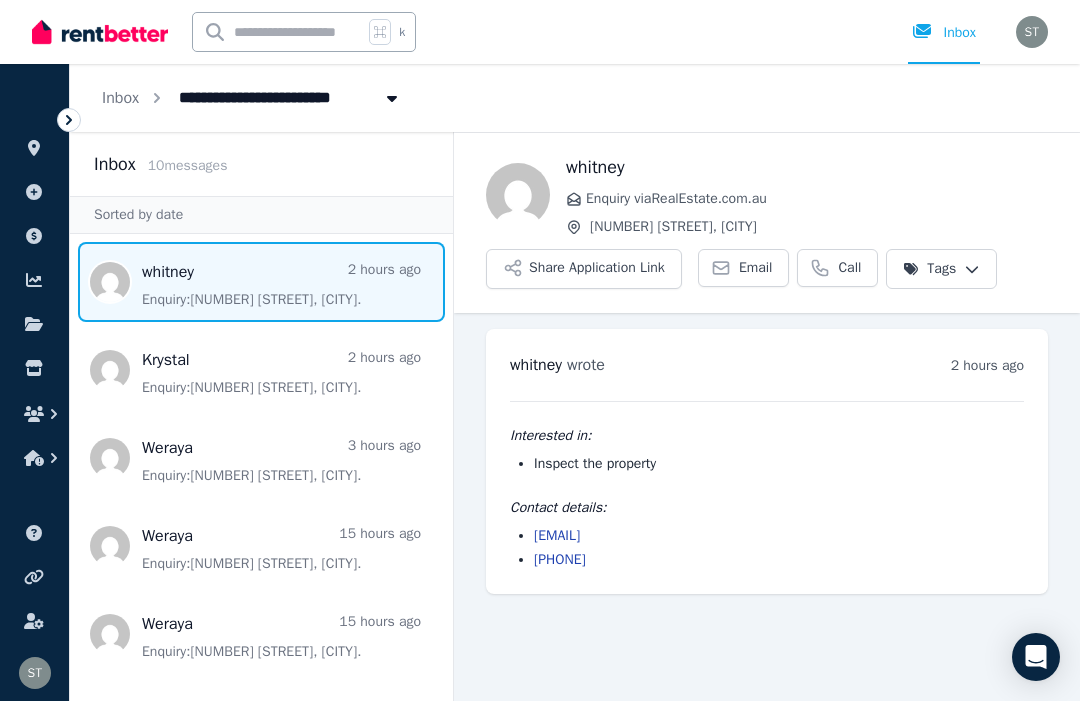 click on "Share Application Link" at bounding box center [584, 269] 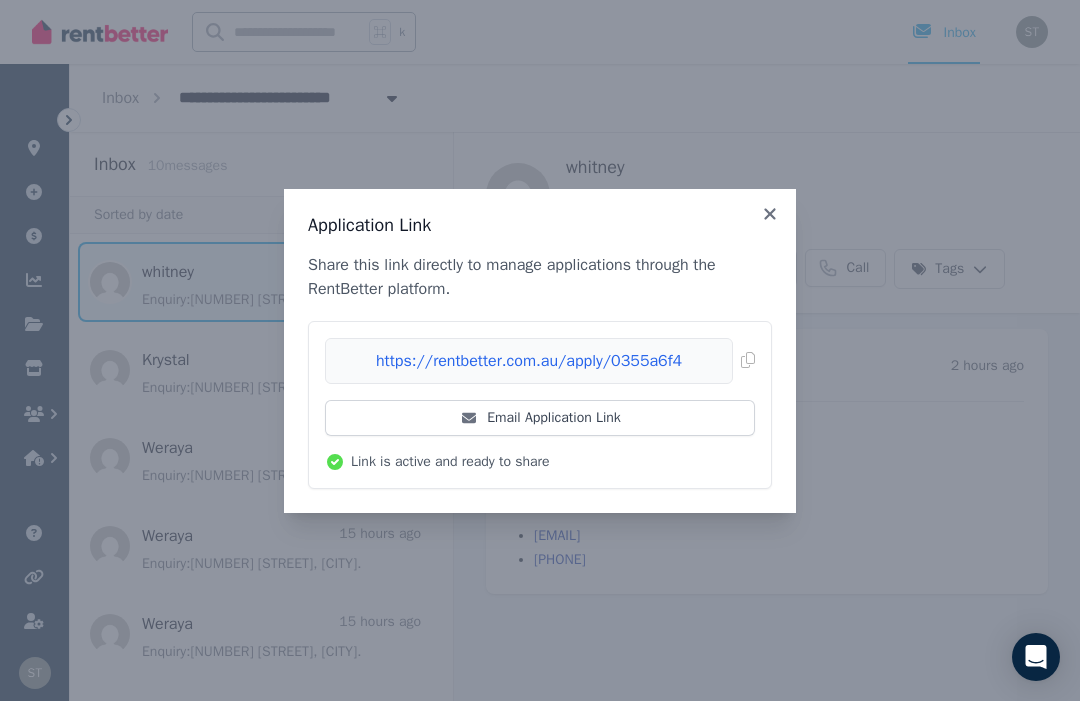 click on "Email Application Link" at bounding box center (540, 418) 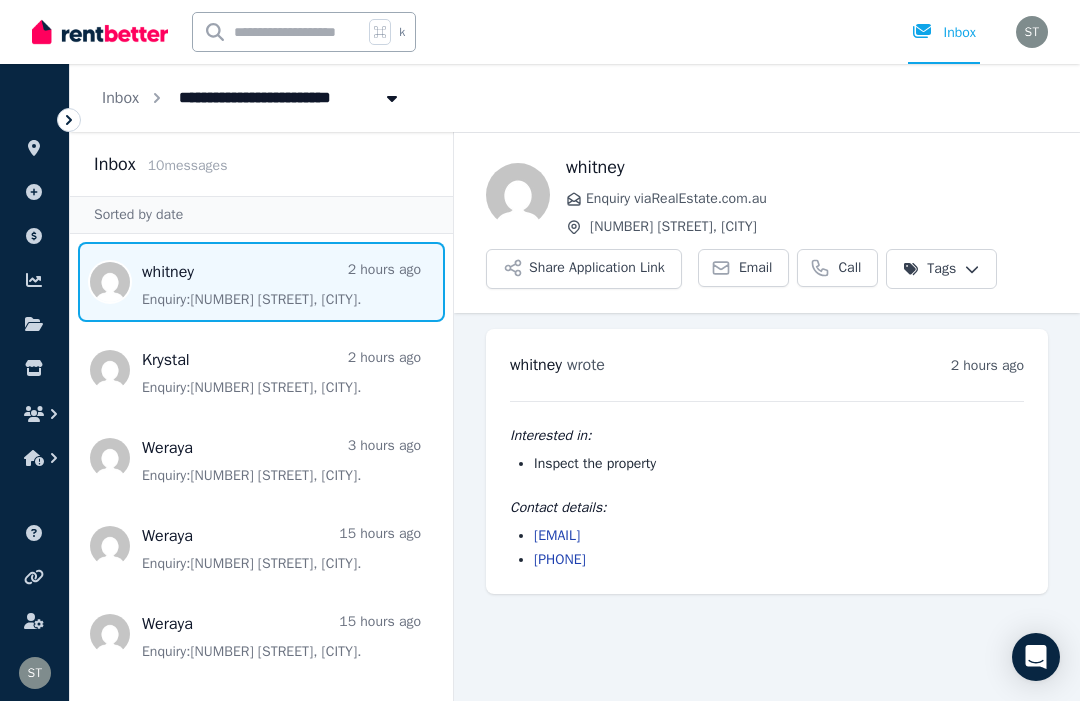 scroll, scrollTop: 0, scrollLeft: 0, axis: both 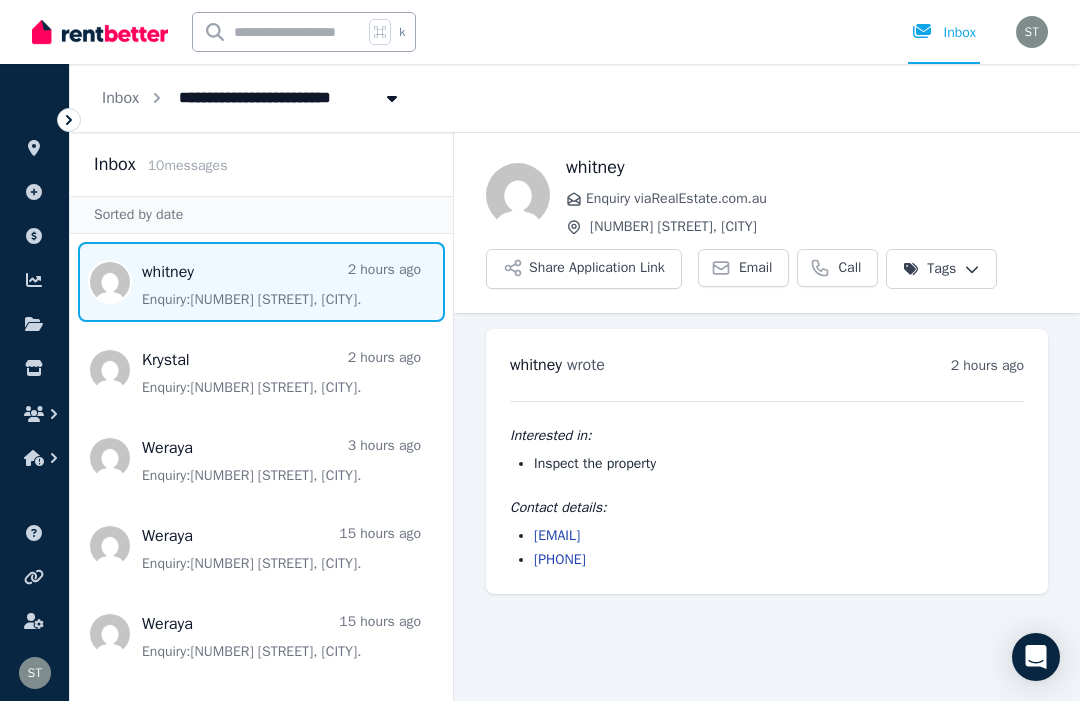 click on "Share Application Link" at bounding box center (584, 269) 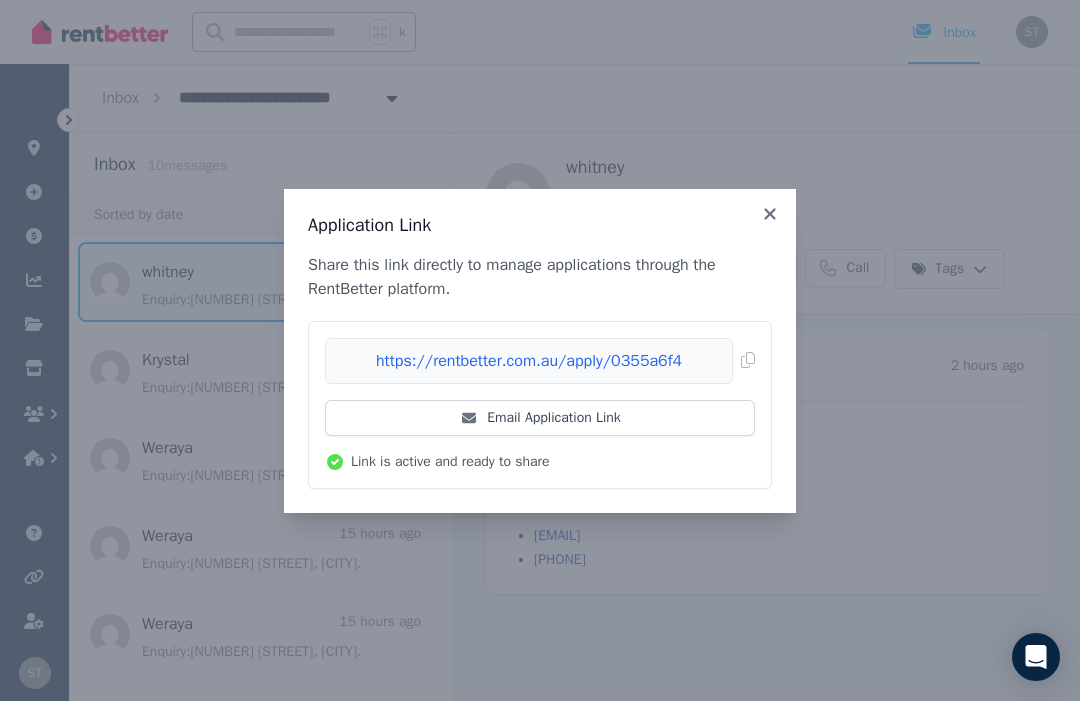 click on "Email Application Link" at bounding box center [540, 418] 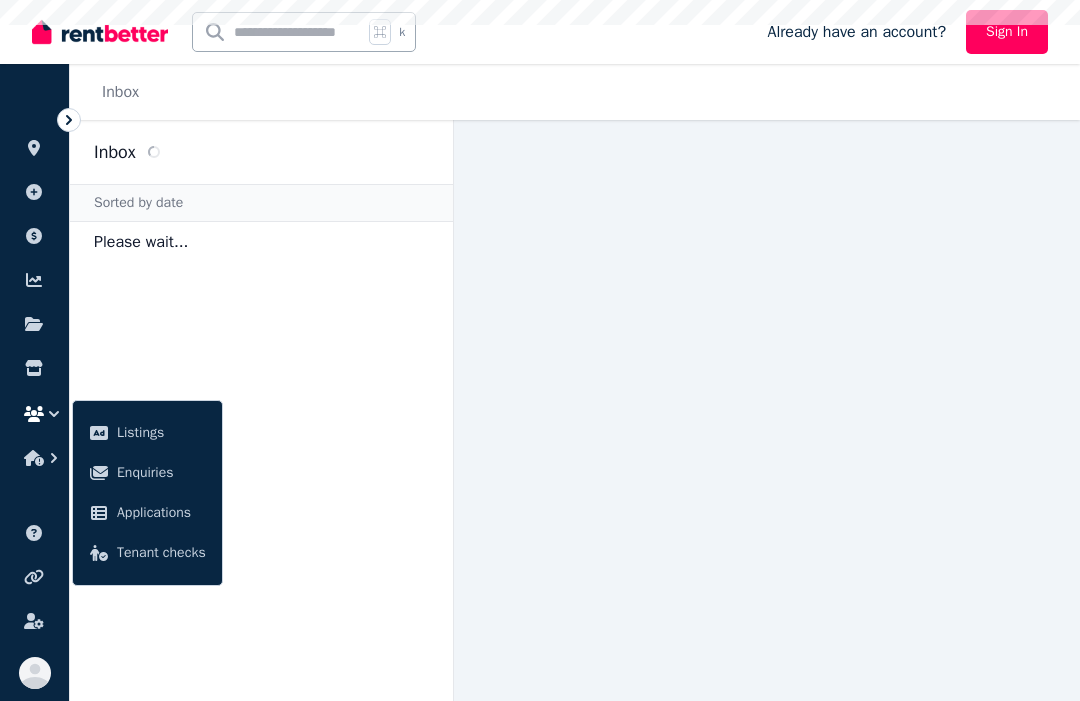 scroll, scrollTop: 0, scrollLeft: 0, axis: both 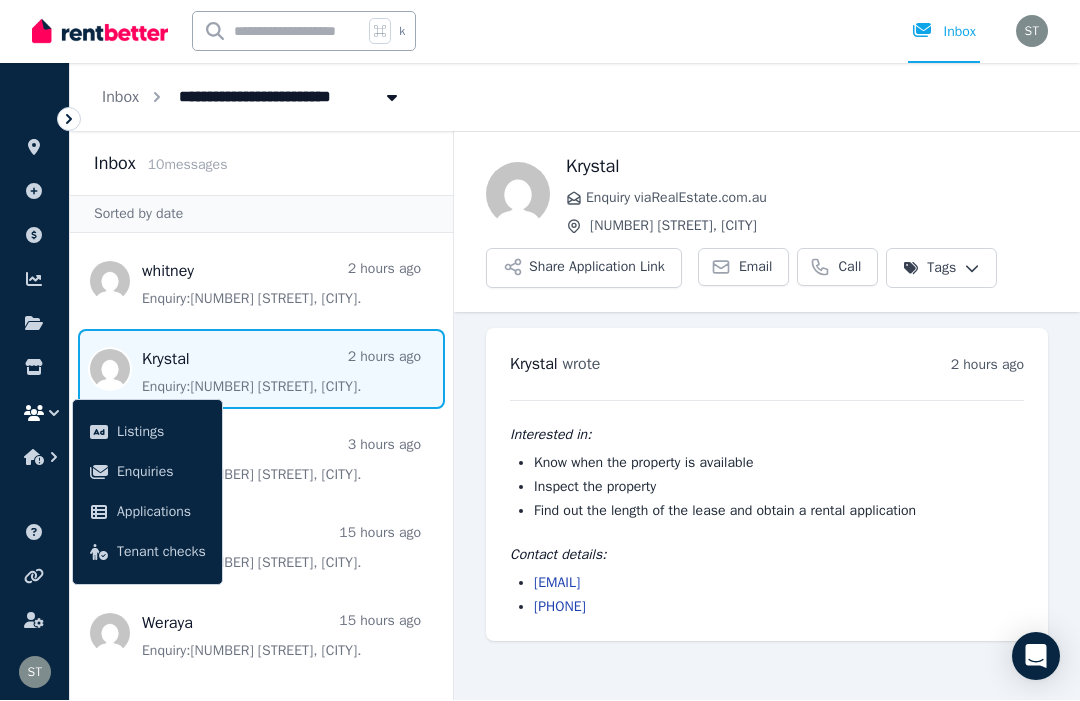 click on "Share Application Link" at bounding box center [584, 269] 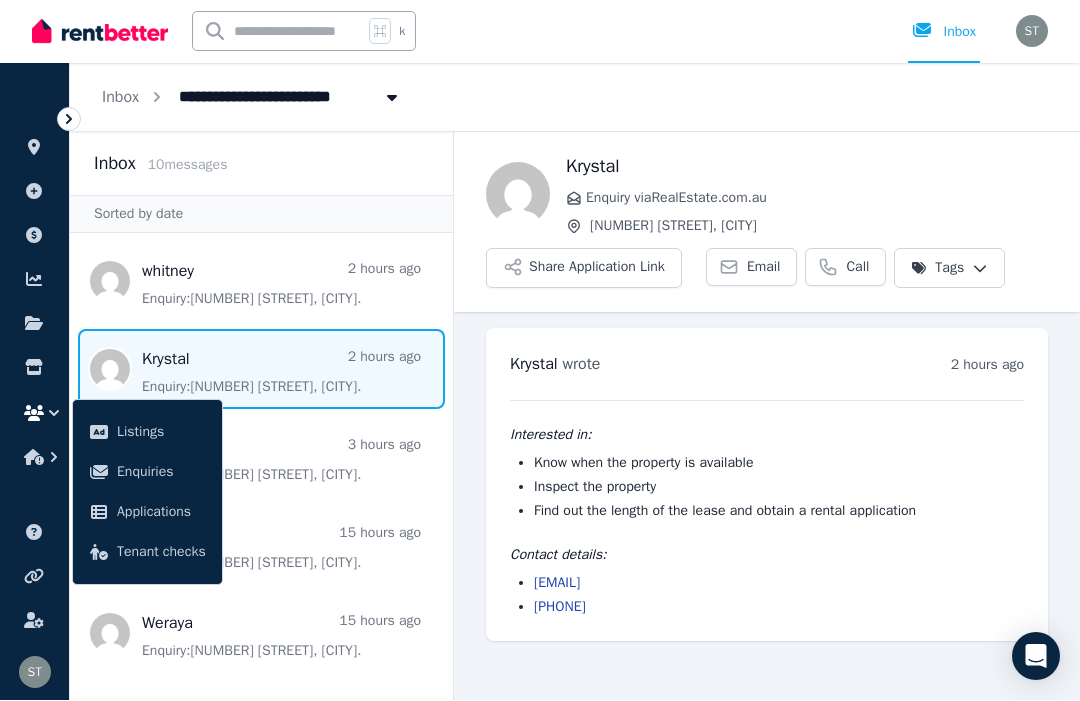 scroll, scrollTop: 67, scrollLeft: 0, axis: vertical 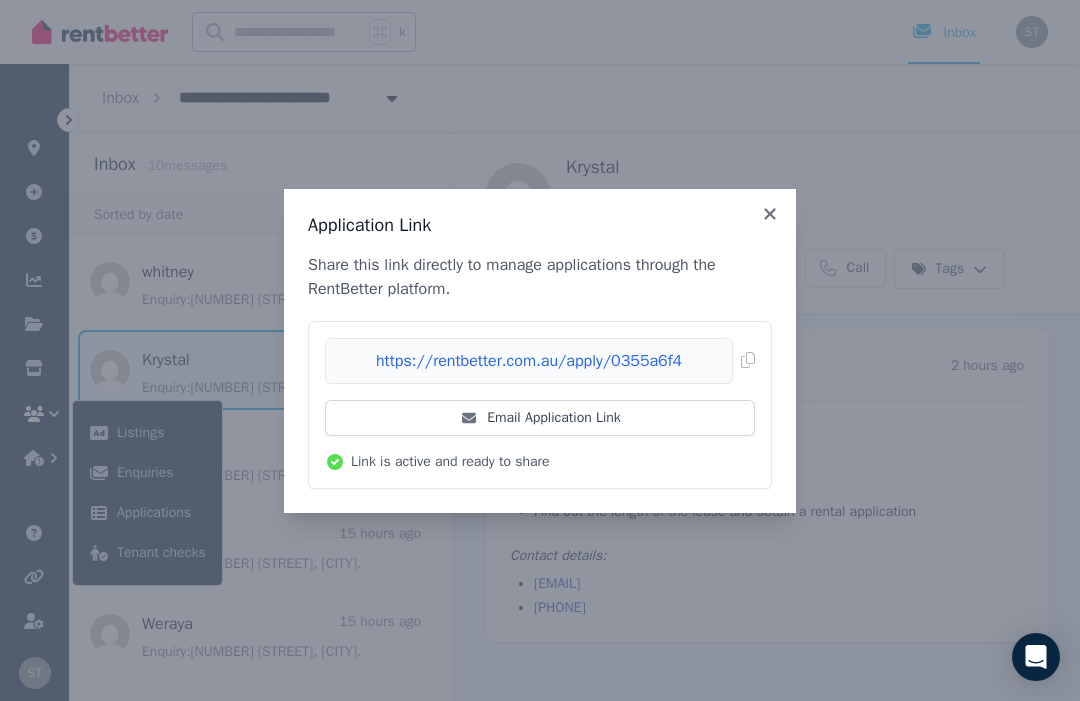 click on "Email Application Link" at bounding box center (540, 418) 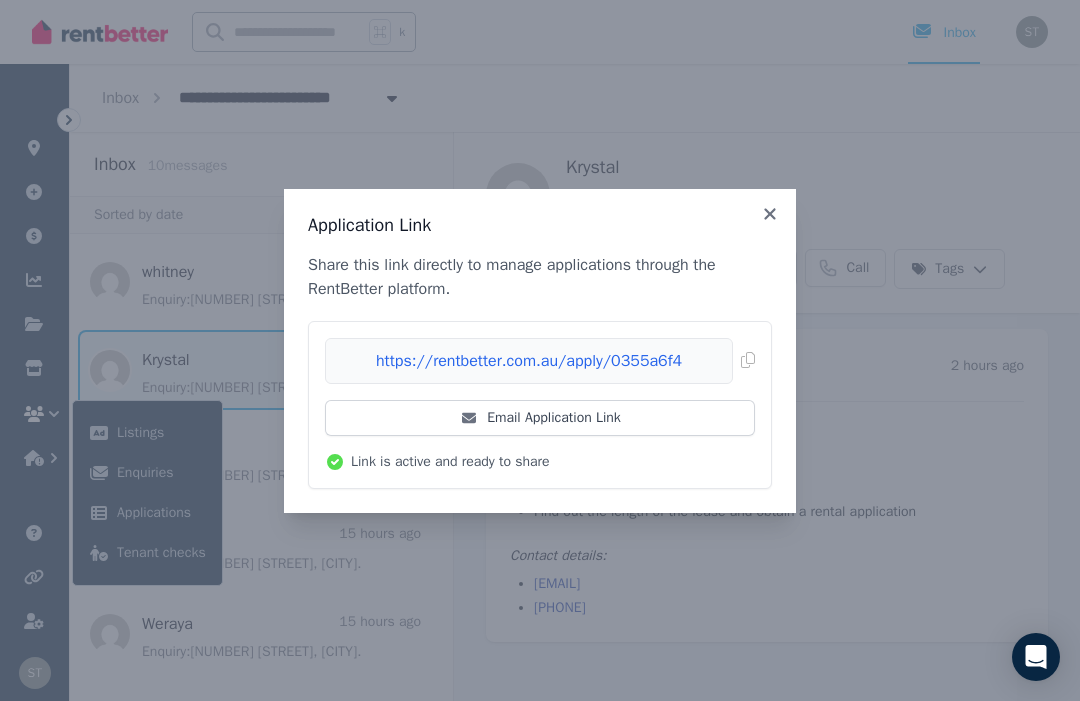 click 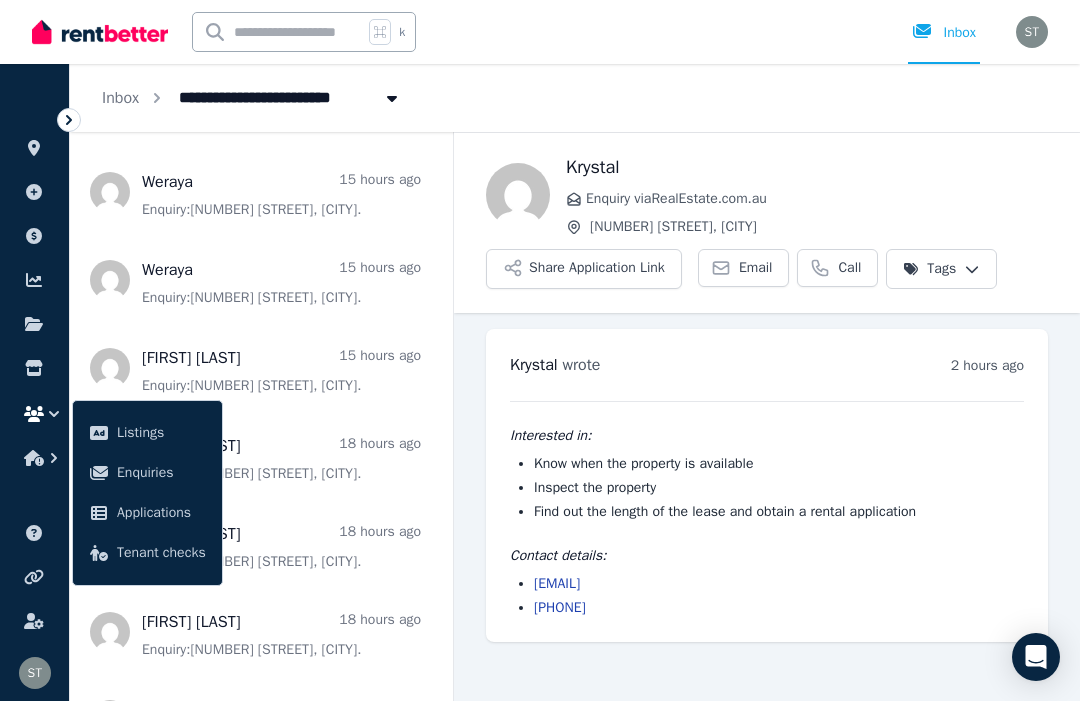 scroll, scrollTop: 354, scrollLeft: 0, axis: vertical 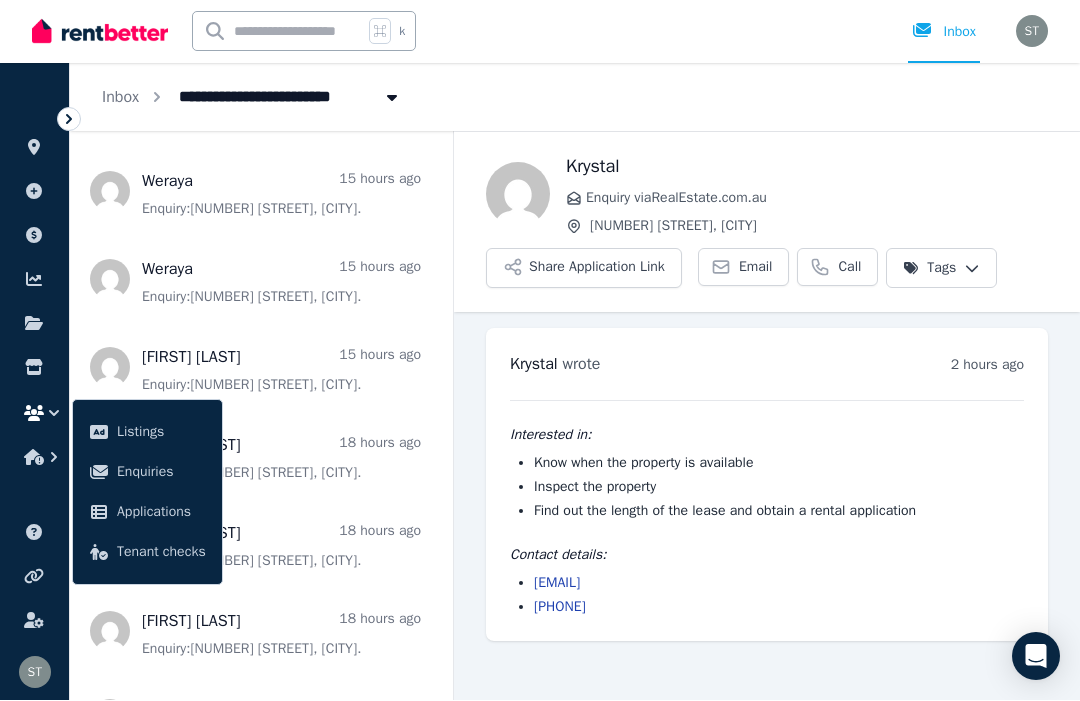 click 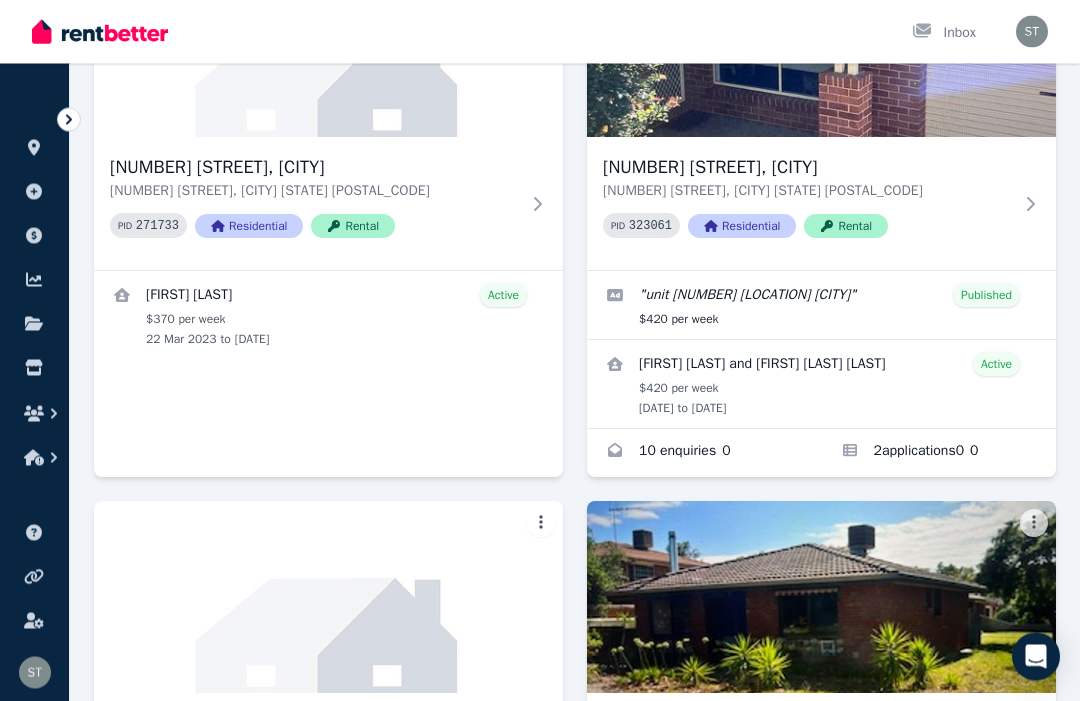 scroll, scrollTop: 1265, scrollLeft: 0, axis: vertical 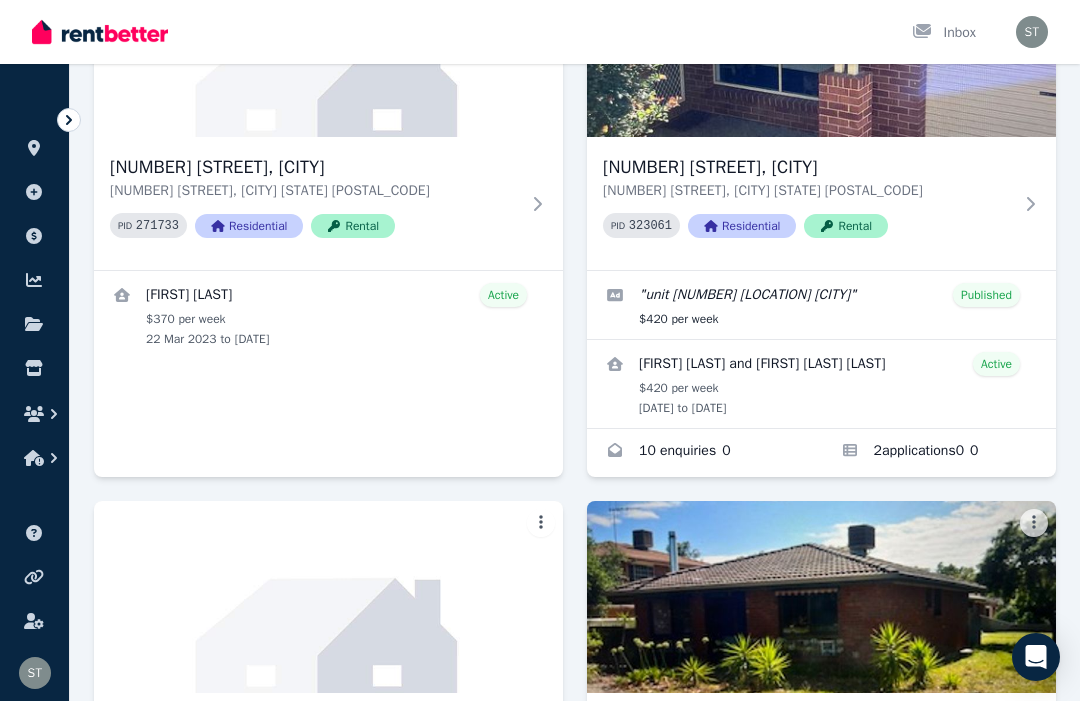 click at bounding box center [939, 453] 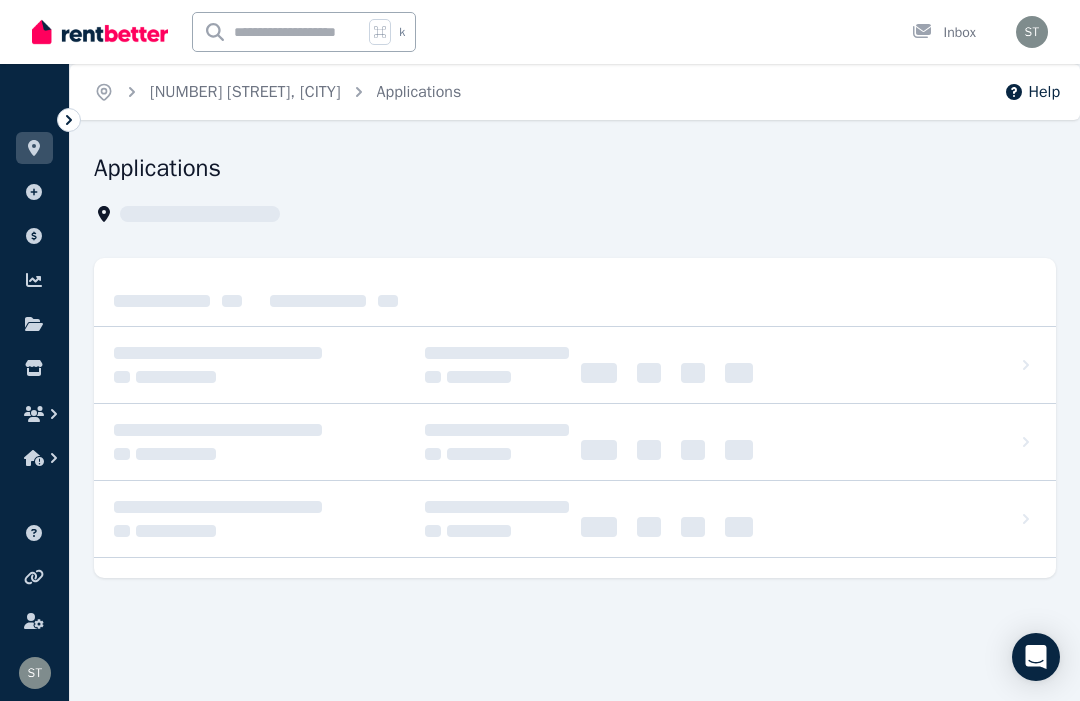 scroll, scrollTop: 0, scrollLeft: 0, axis: both 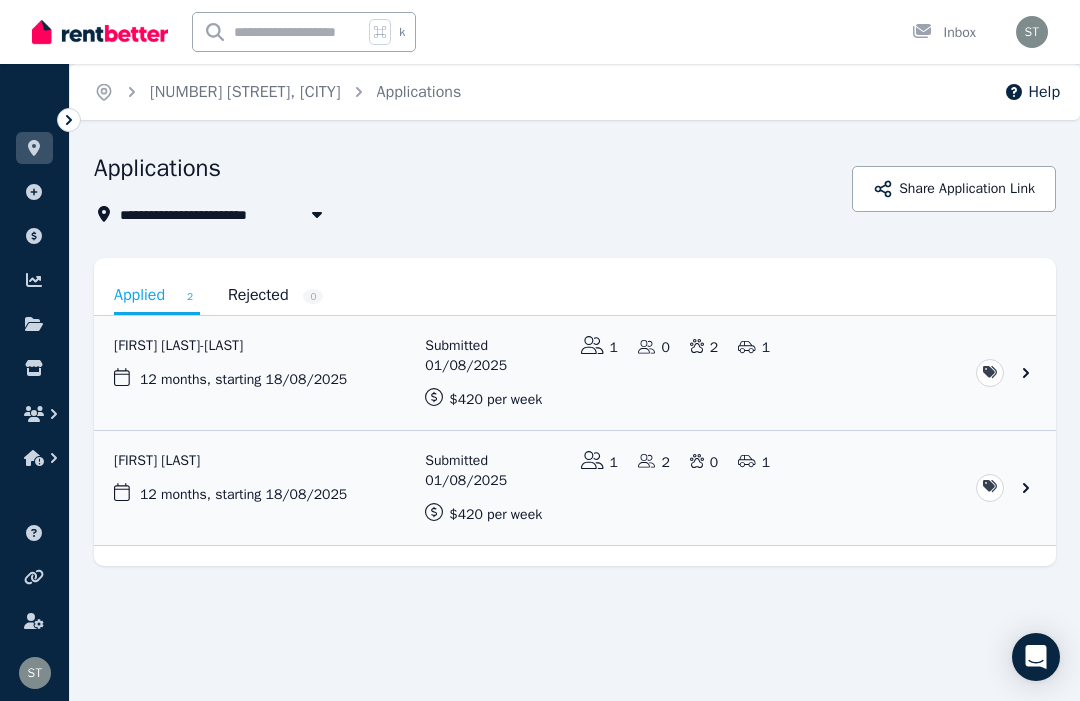 click at bounding box center [575, 373] 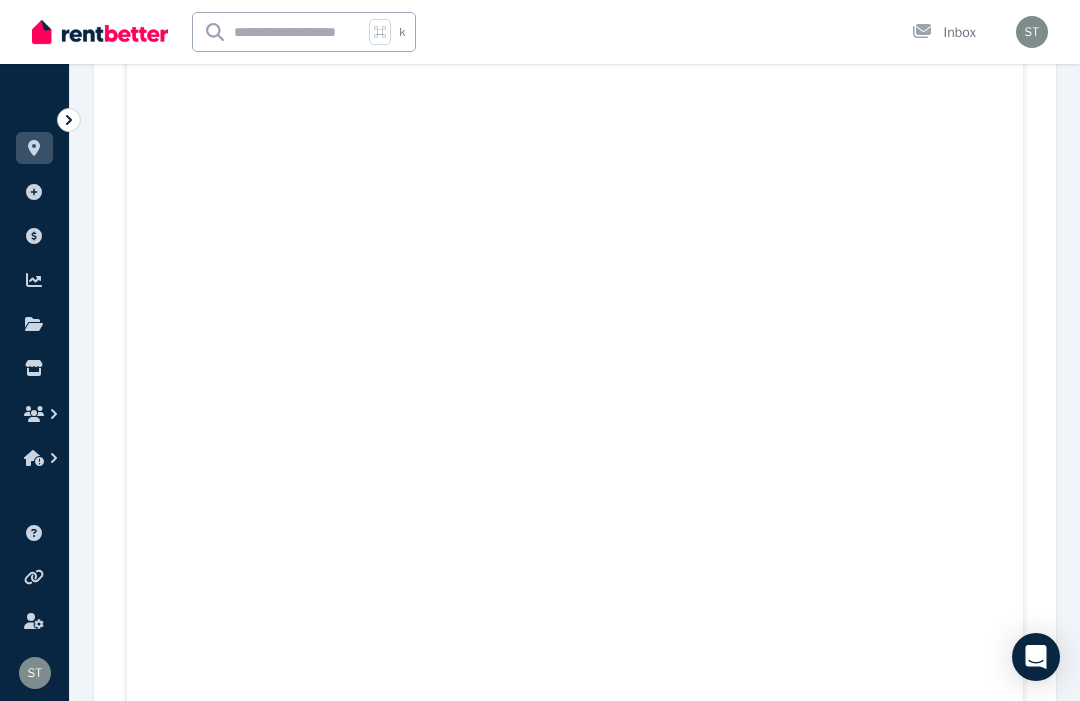 scroll, scrollTop: 22841, scrollLeft: 0, axis: vertical 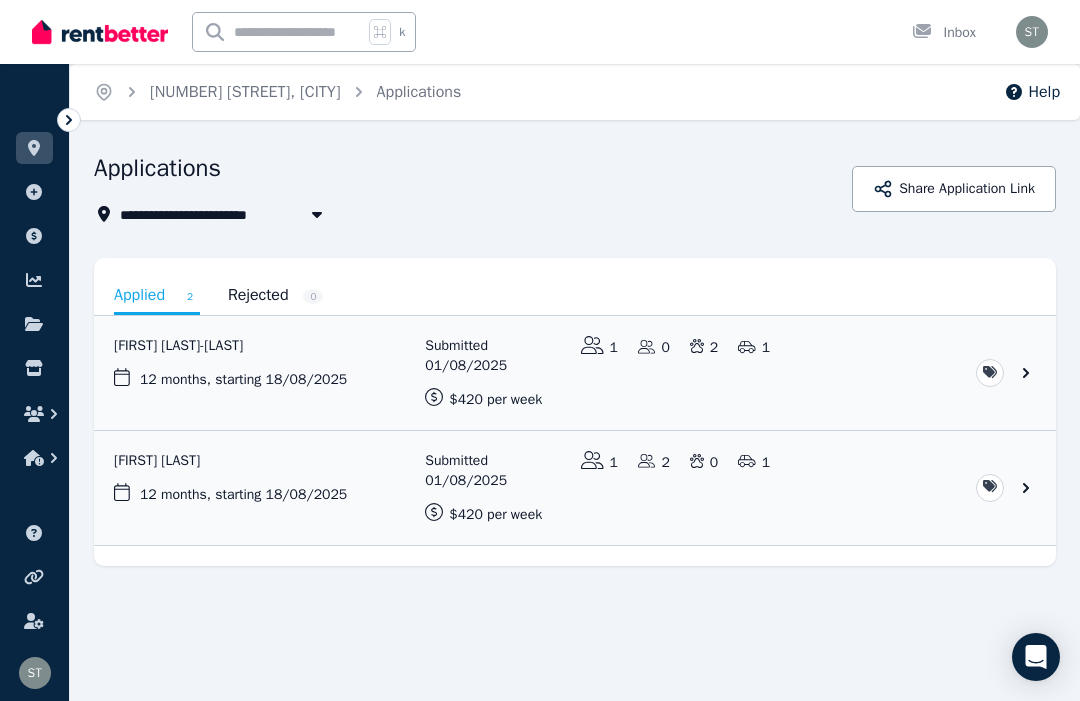 click at bounding box center (575, 488) 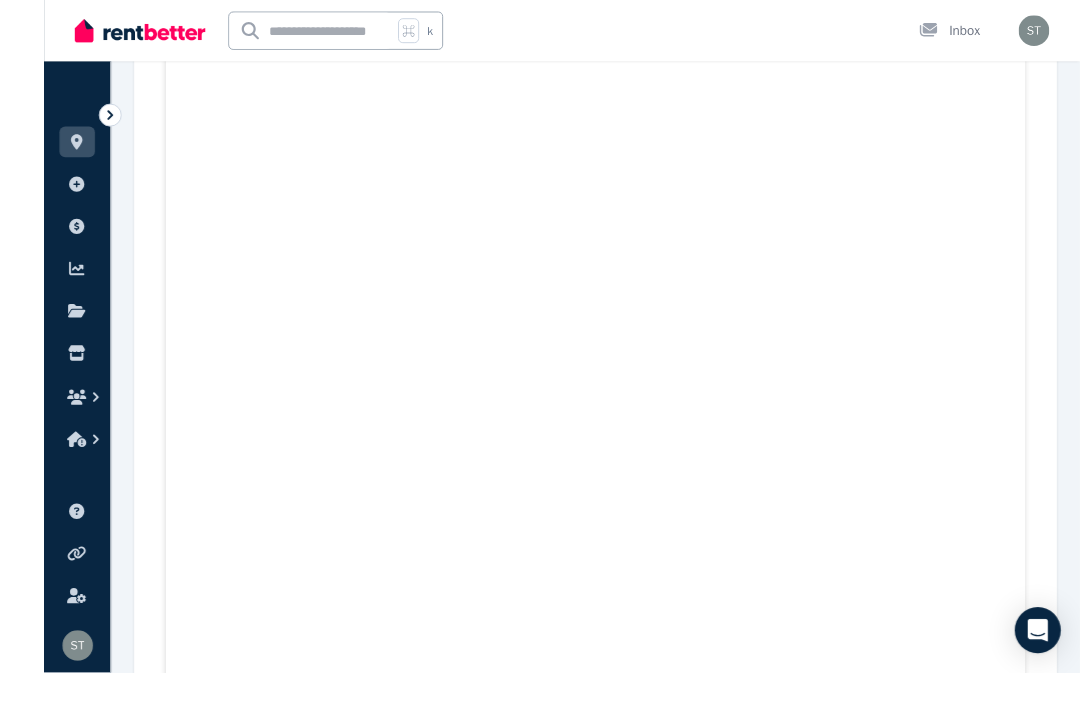 scroll, scrollTop: 11074, scrollLeft: 0, axis: vertical 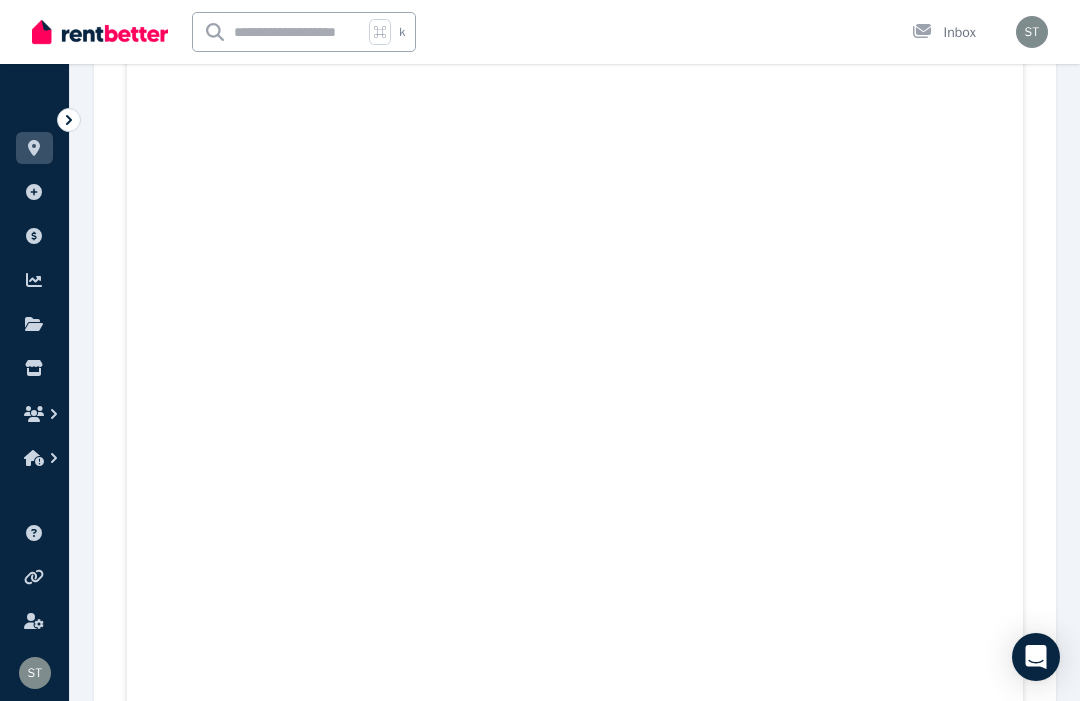 click 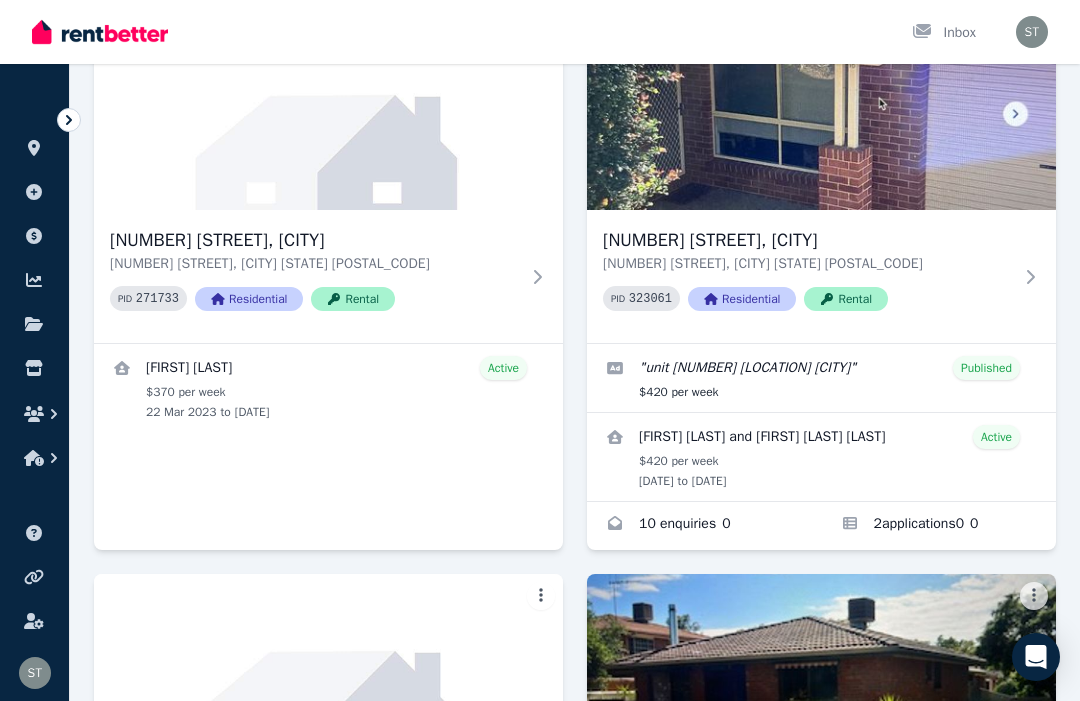 scroll, scrollTop: 1198, scrollLeft: 0, axis: vertical 